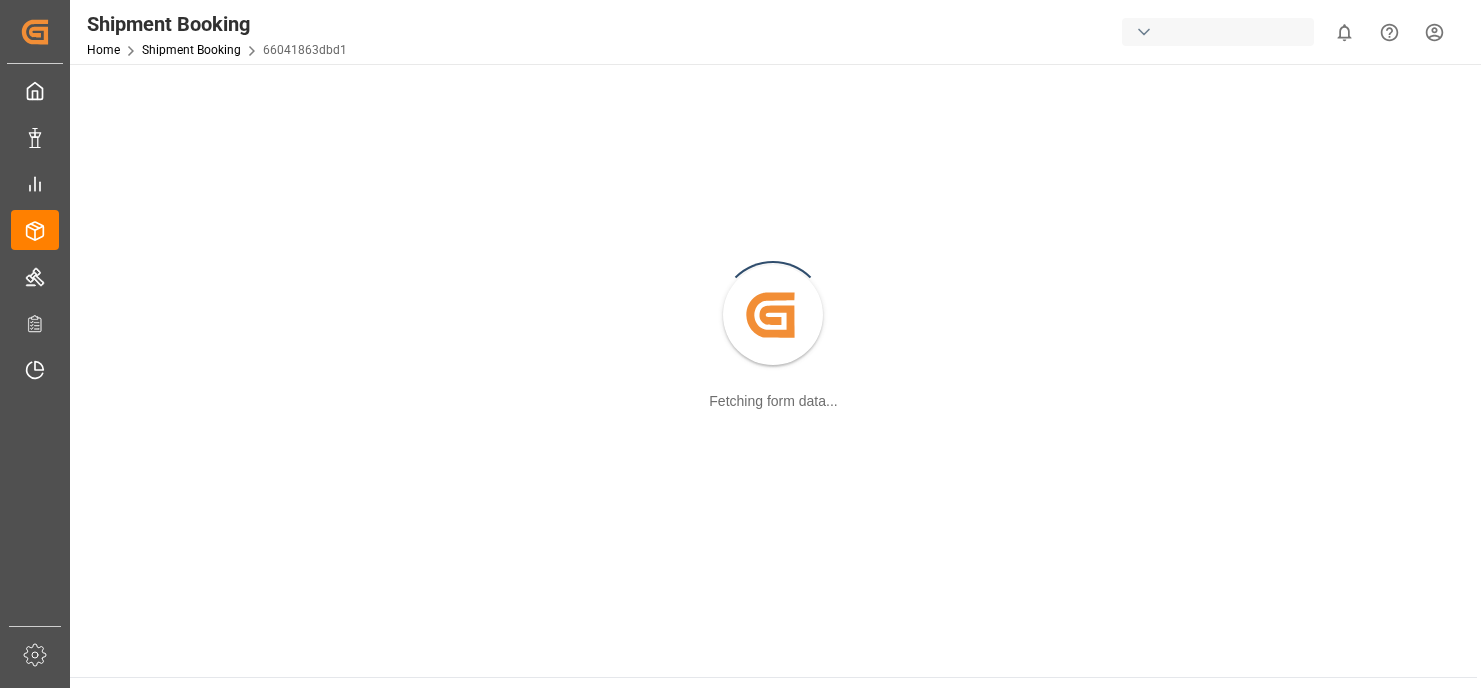 scroll, scrollTop: 0, scrollLeft: 0, axis: both 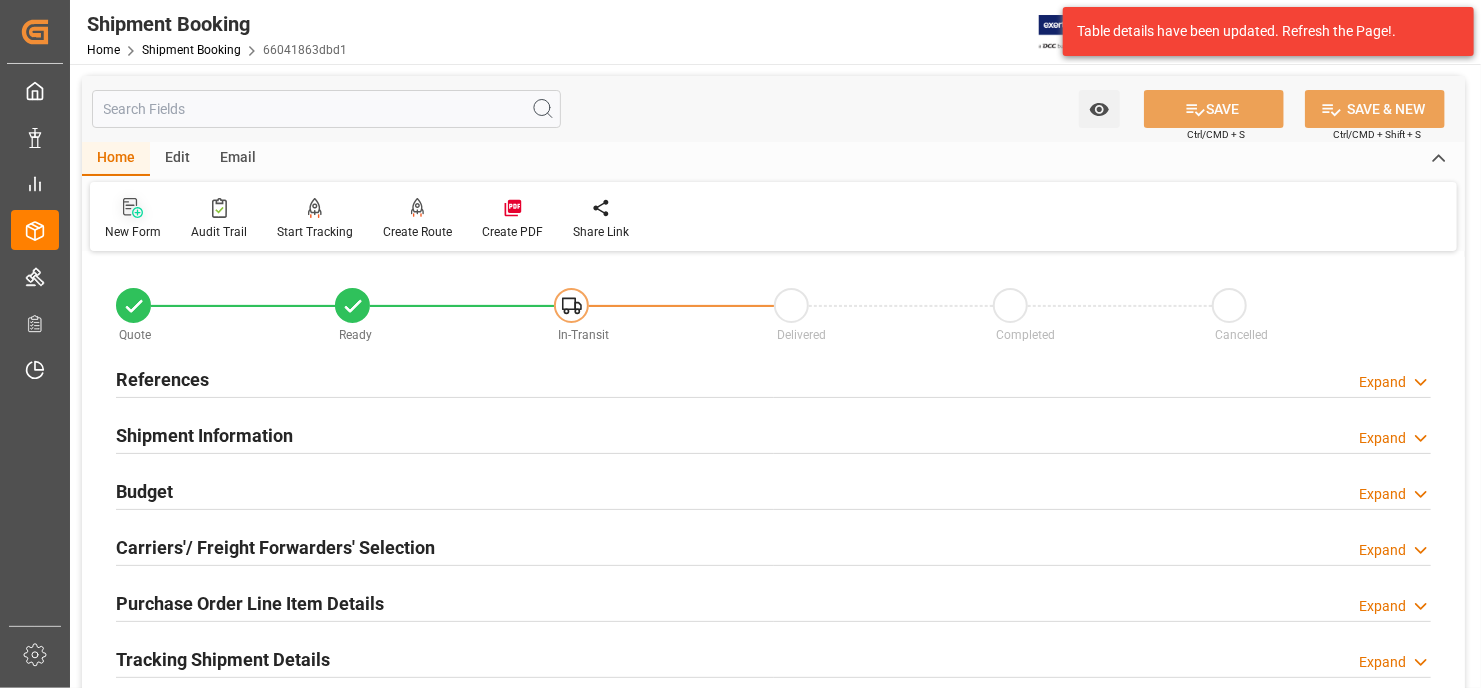 click at bounding box center [133, 207] 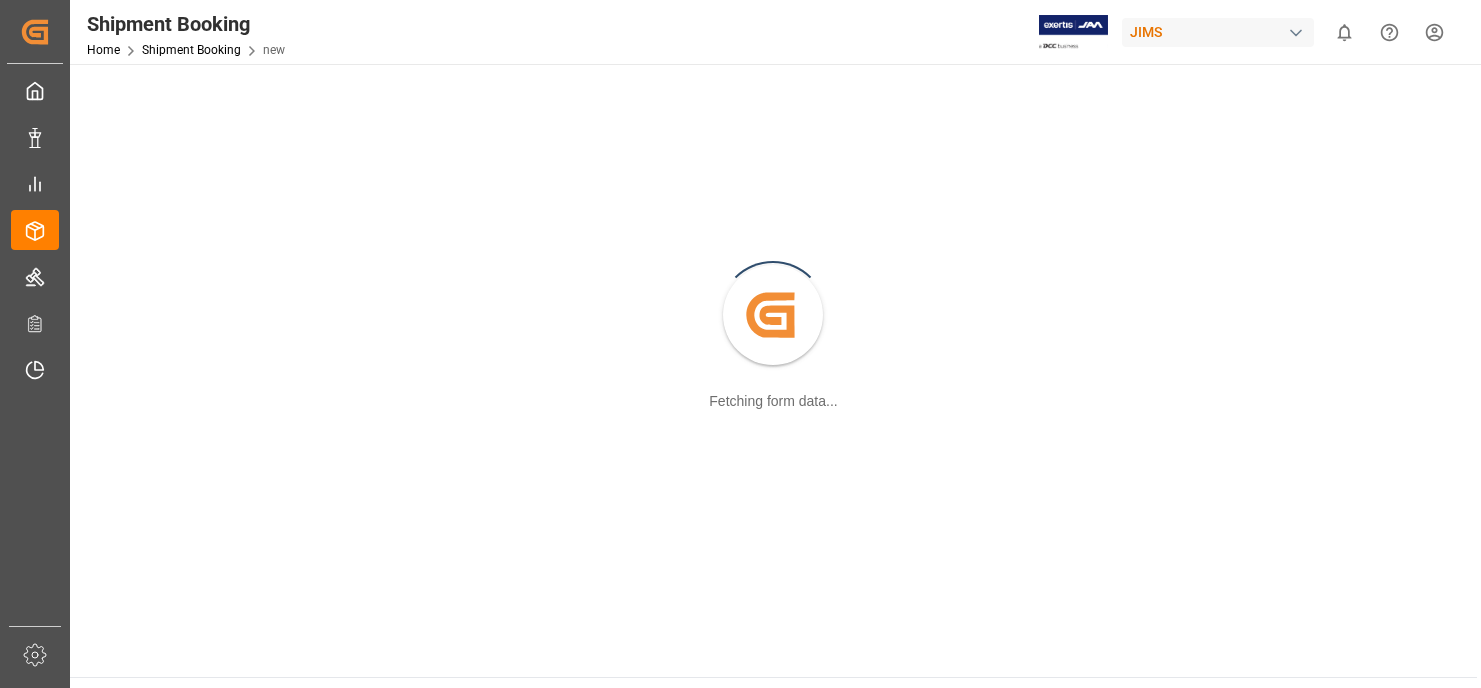 scroll, scrollTop: 0, scrollLeft: 0, axis: both 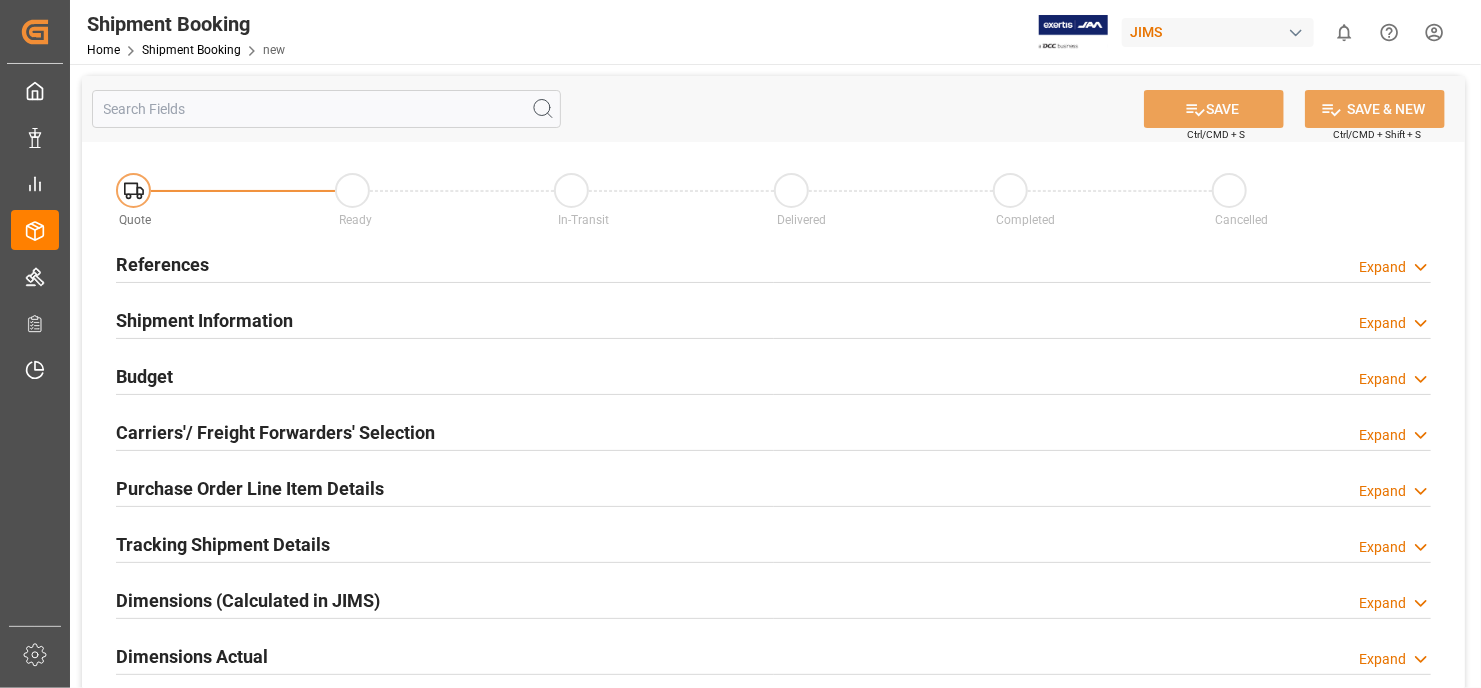 click on "References" at bounding box center (162, 264) 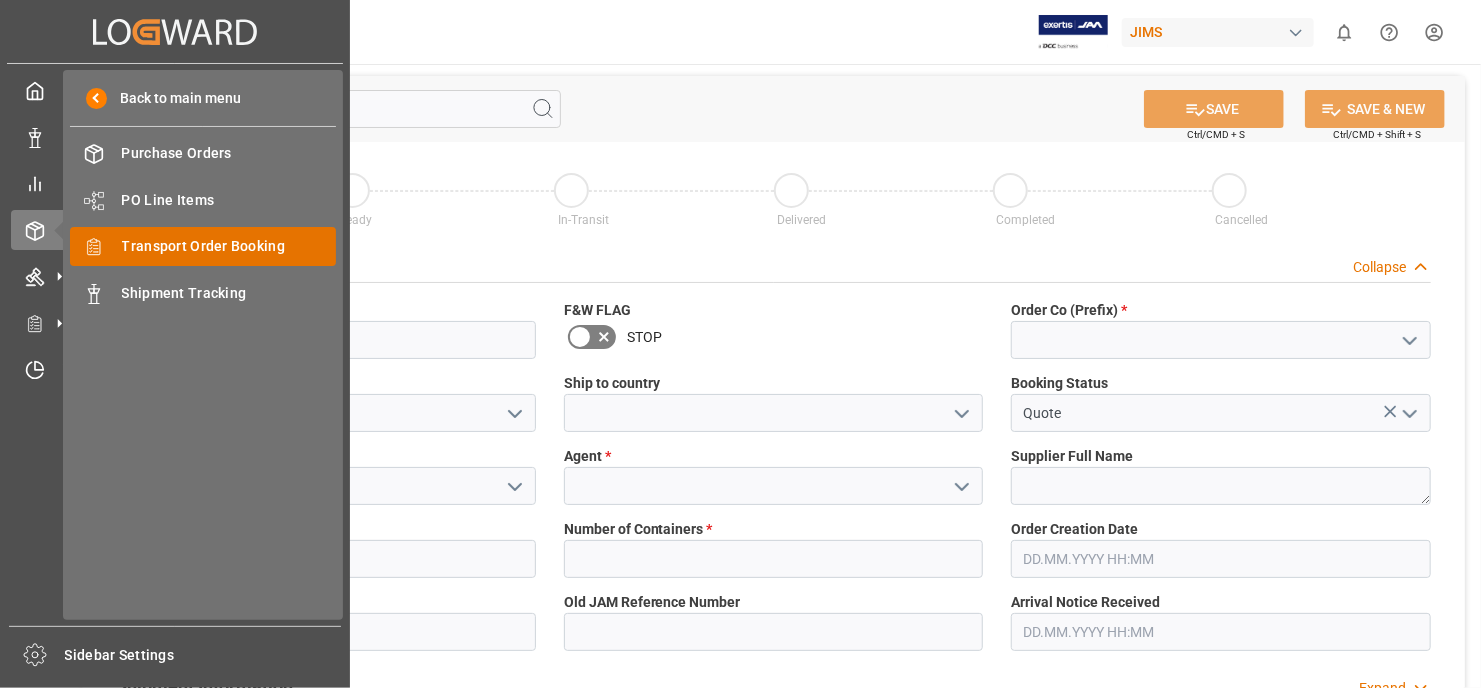 click on "Transport Order Booking" at bounding box center [229, 246] 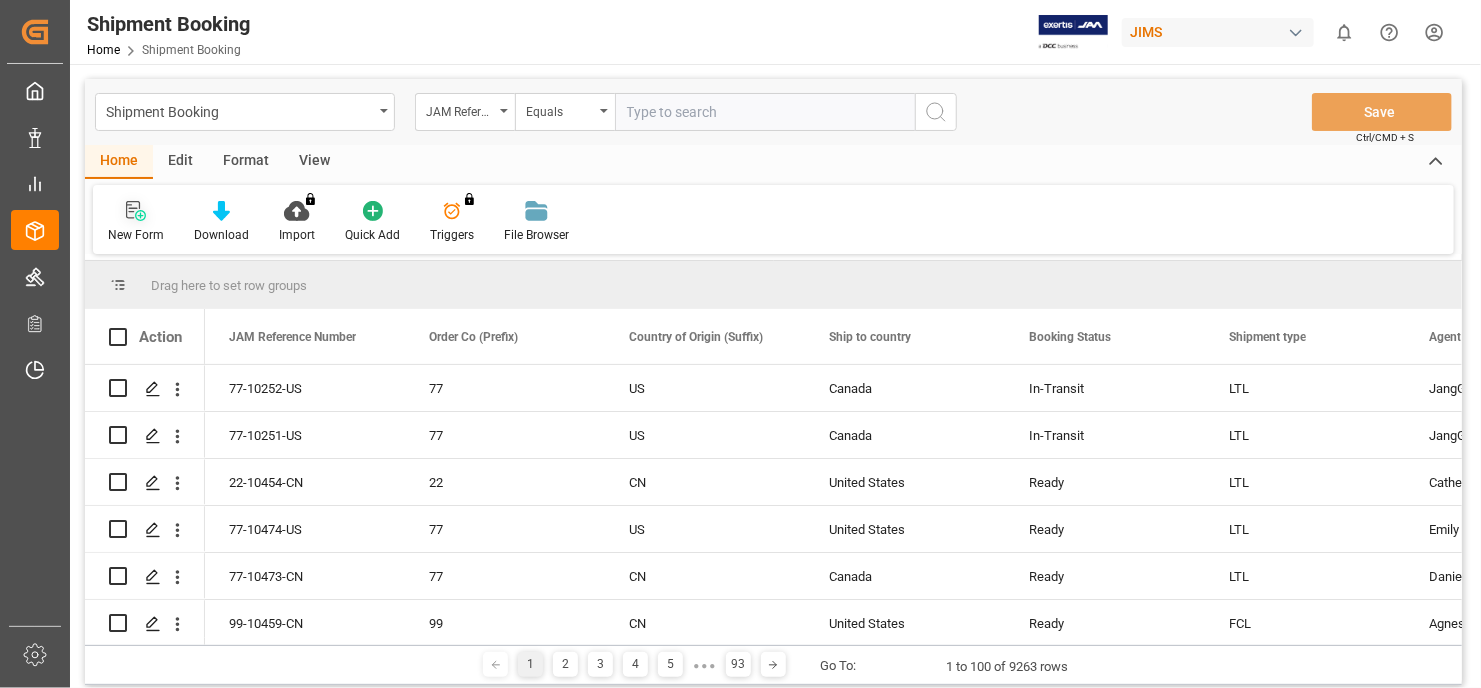 click on "New Form" at bounding box center (136, 222) 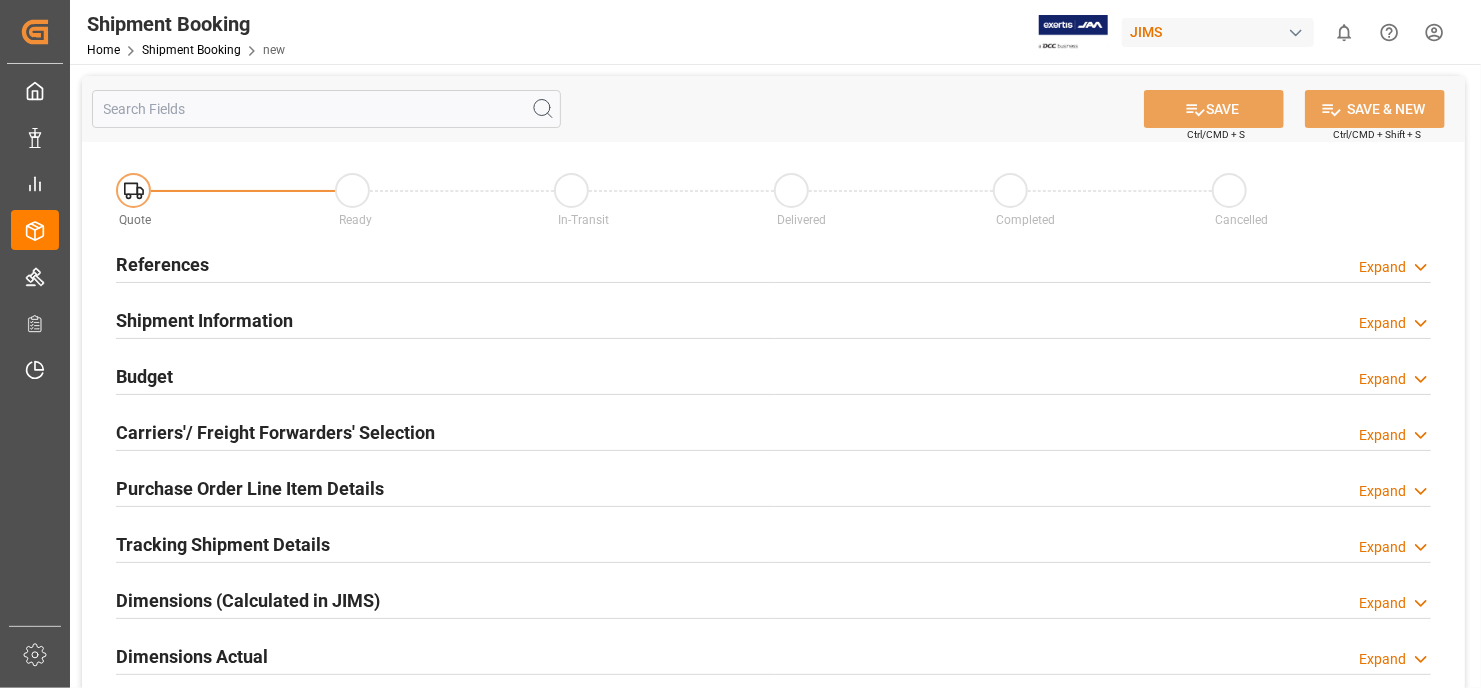 click on "References" at bounding box center (162, 264) 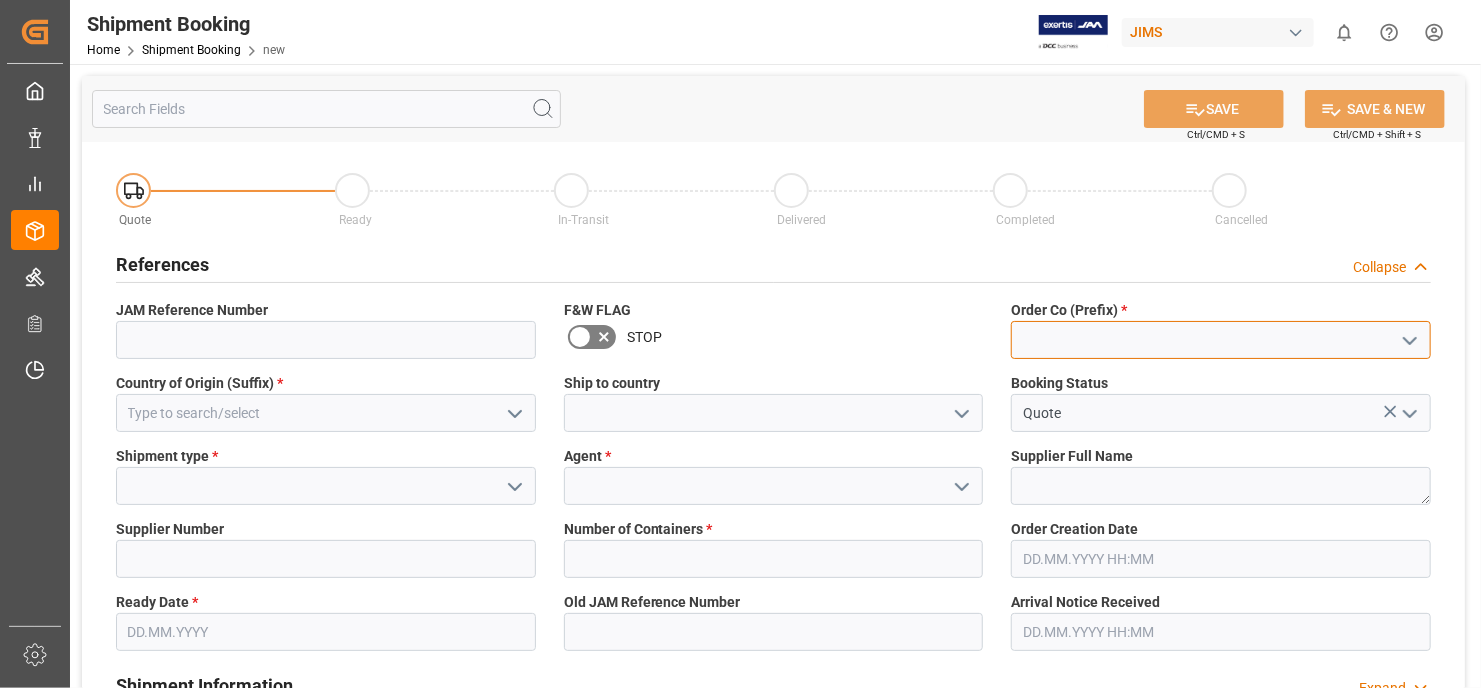 click at bounding box center (1221, 340) 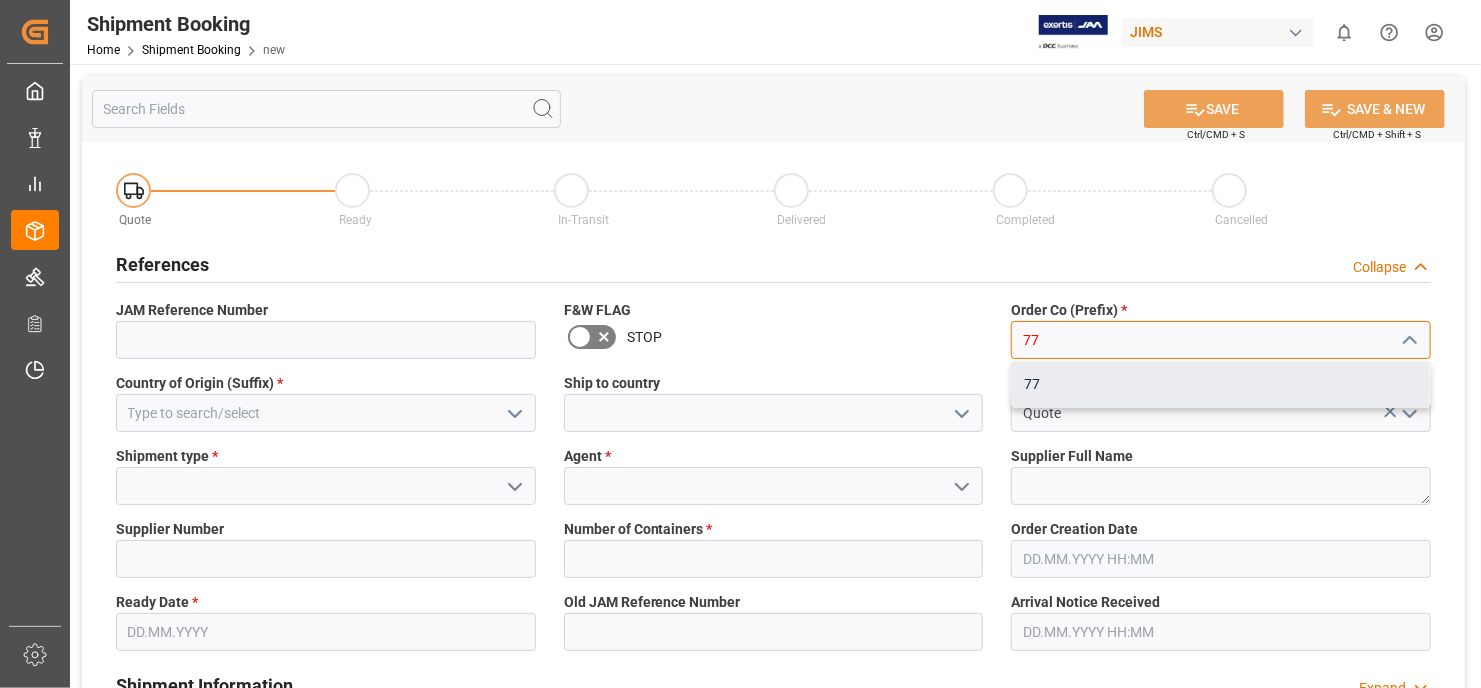 click on "77" at bounding box center [1221, 384] 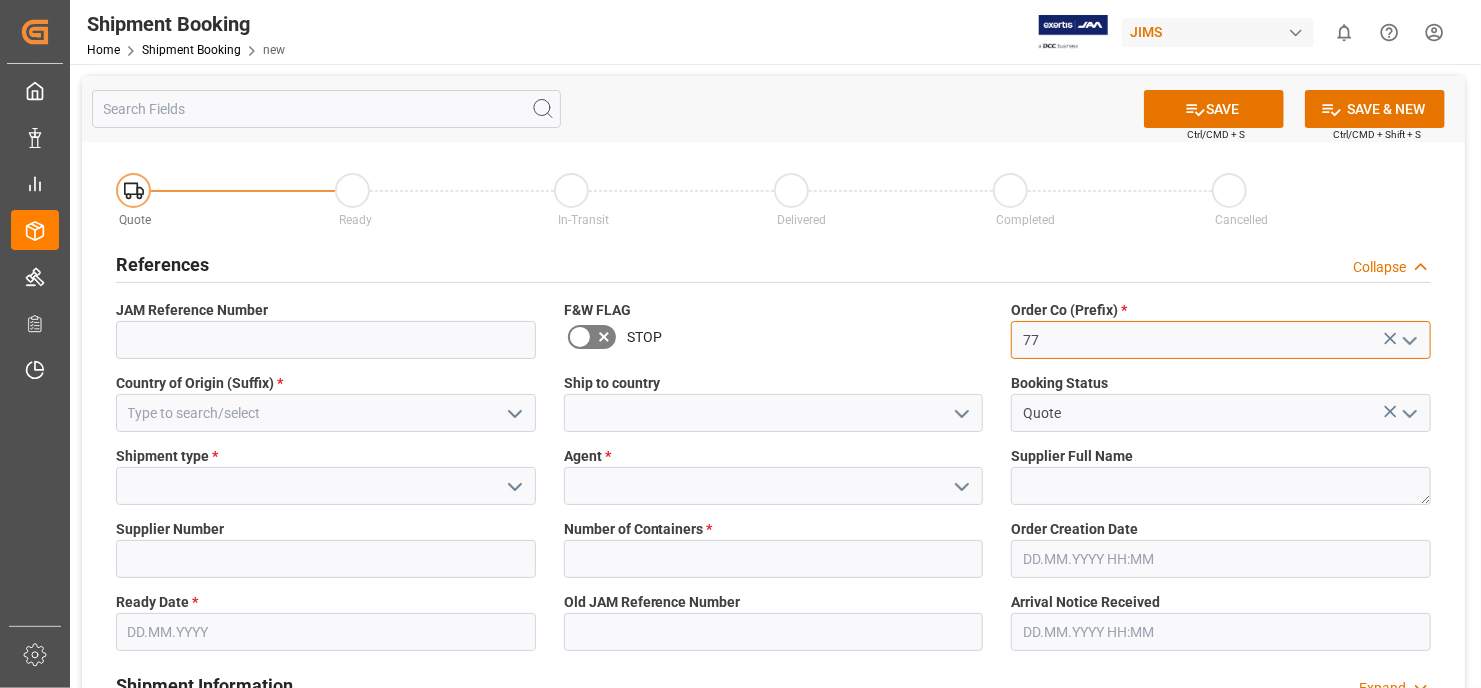 type on "77" 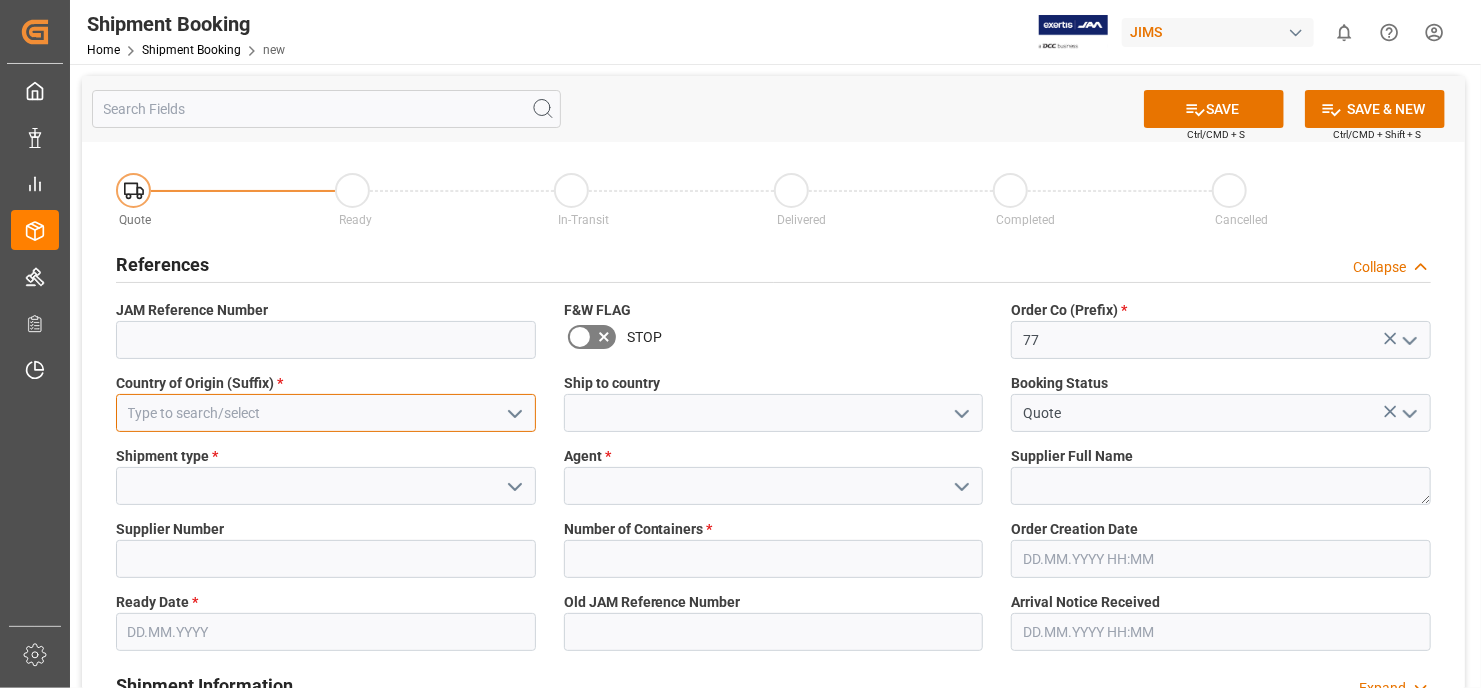 click at bounding box center (326, 413) 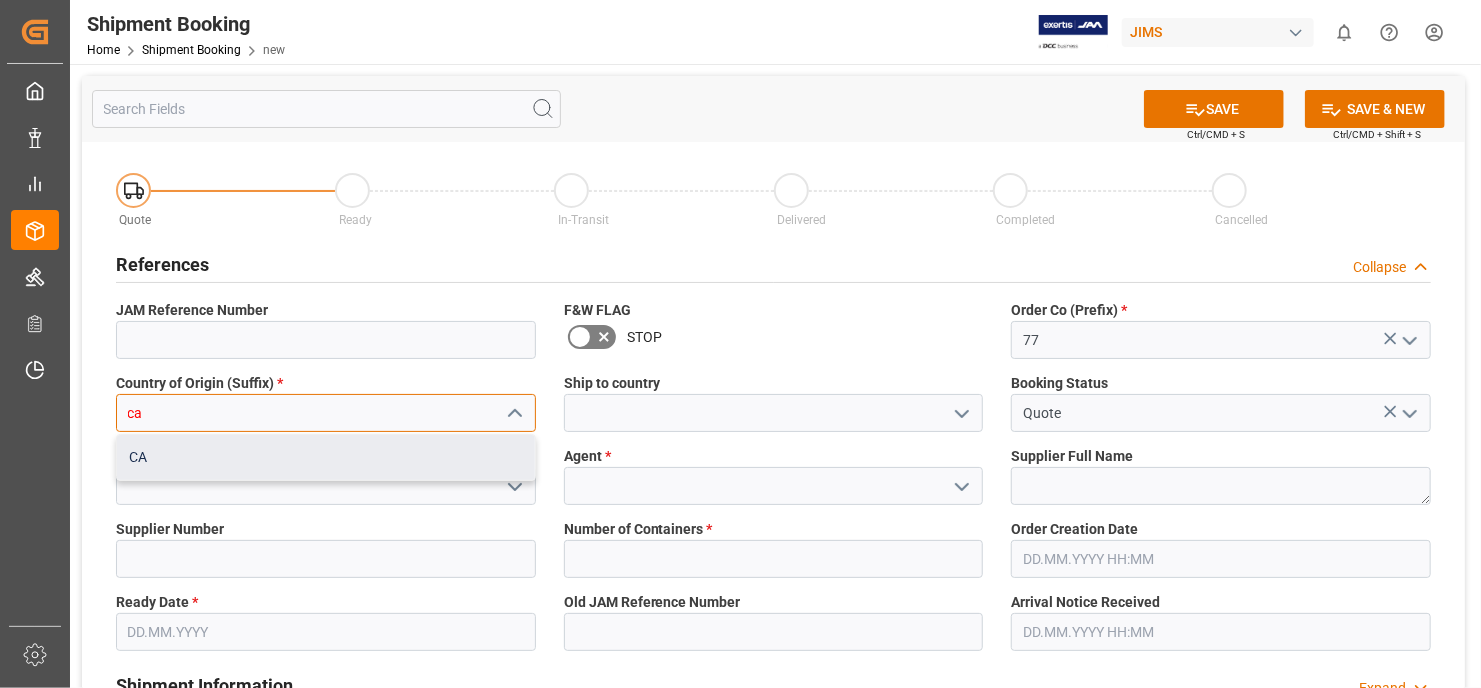 click on "CA" at bounding box center (326, 457) 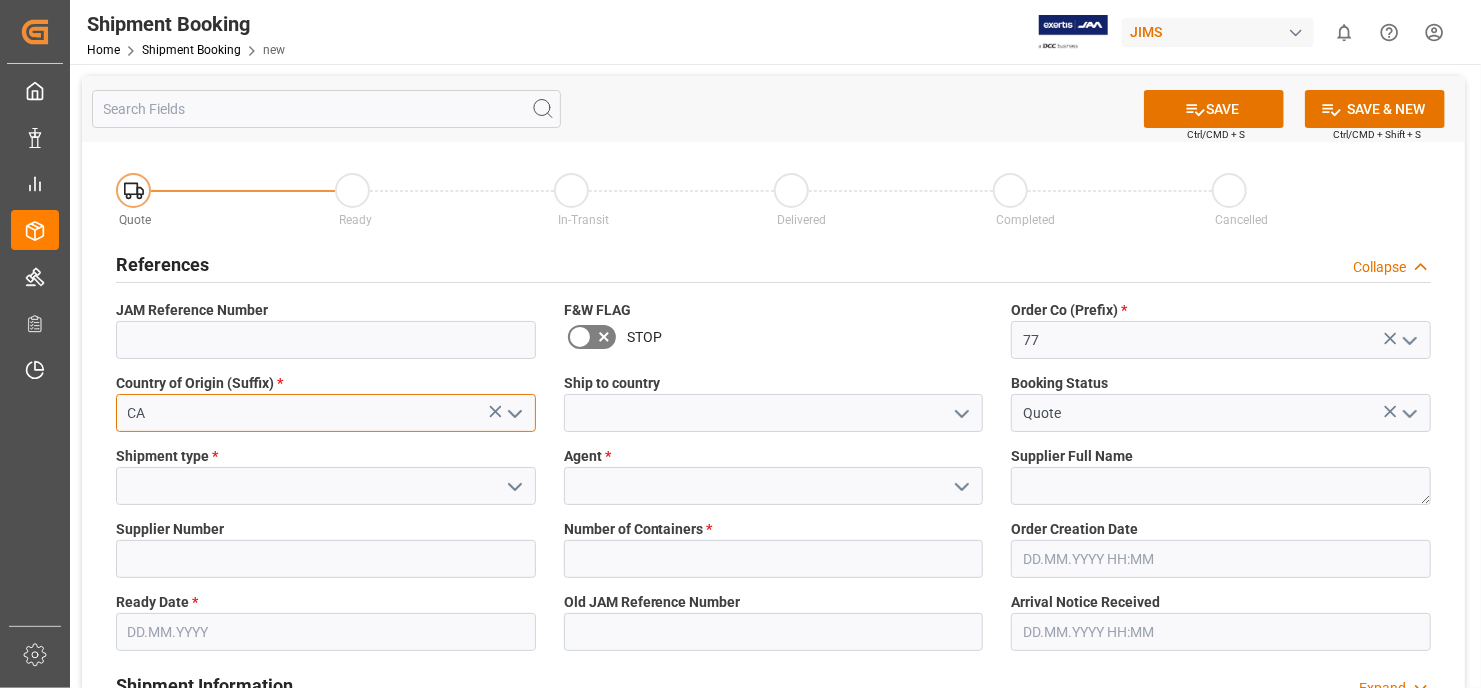 type on "CA" 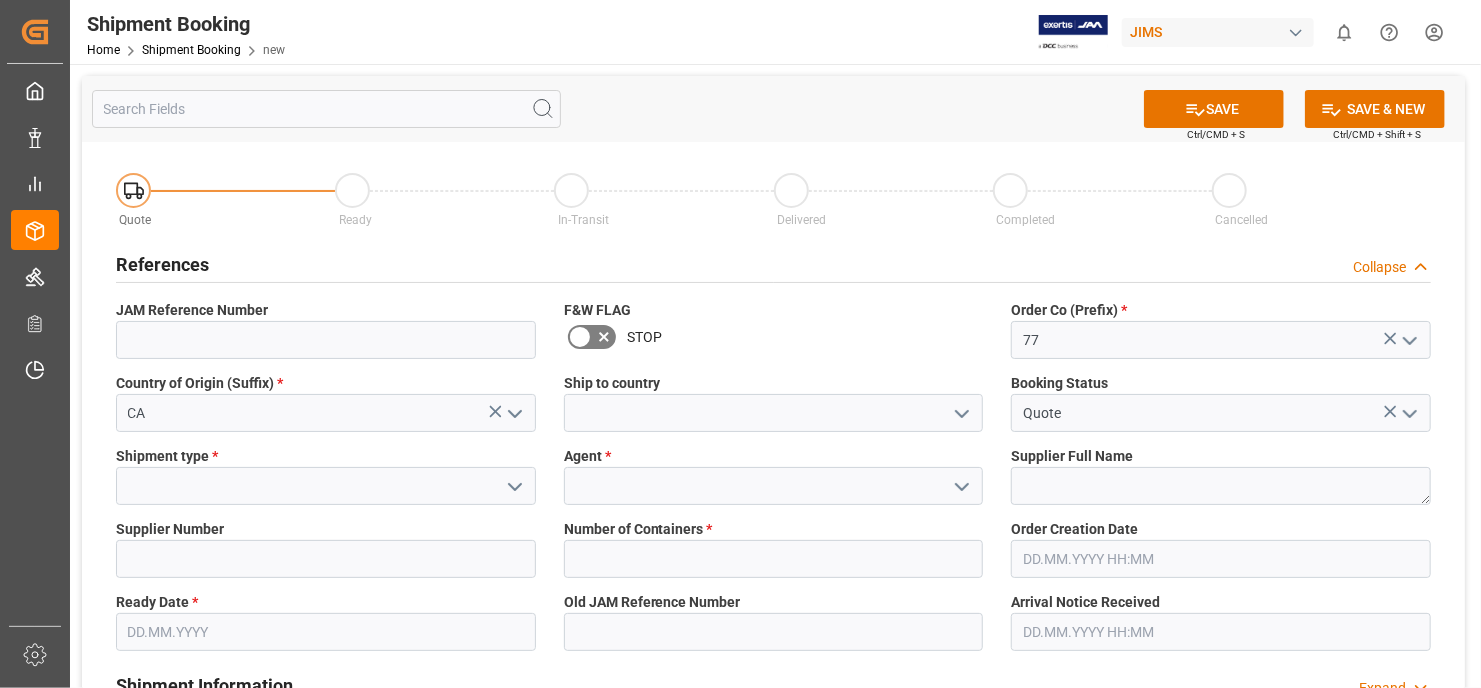 click 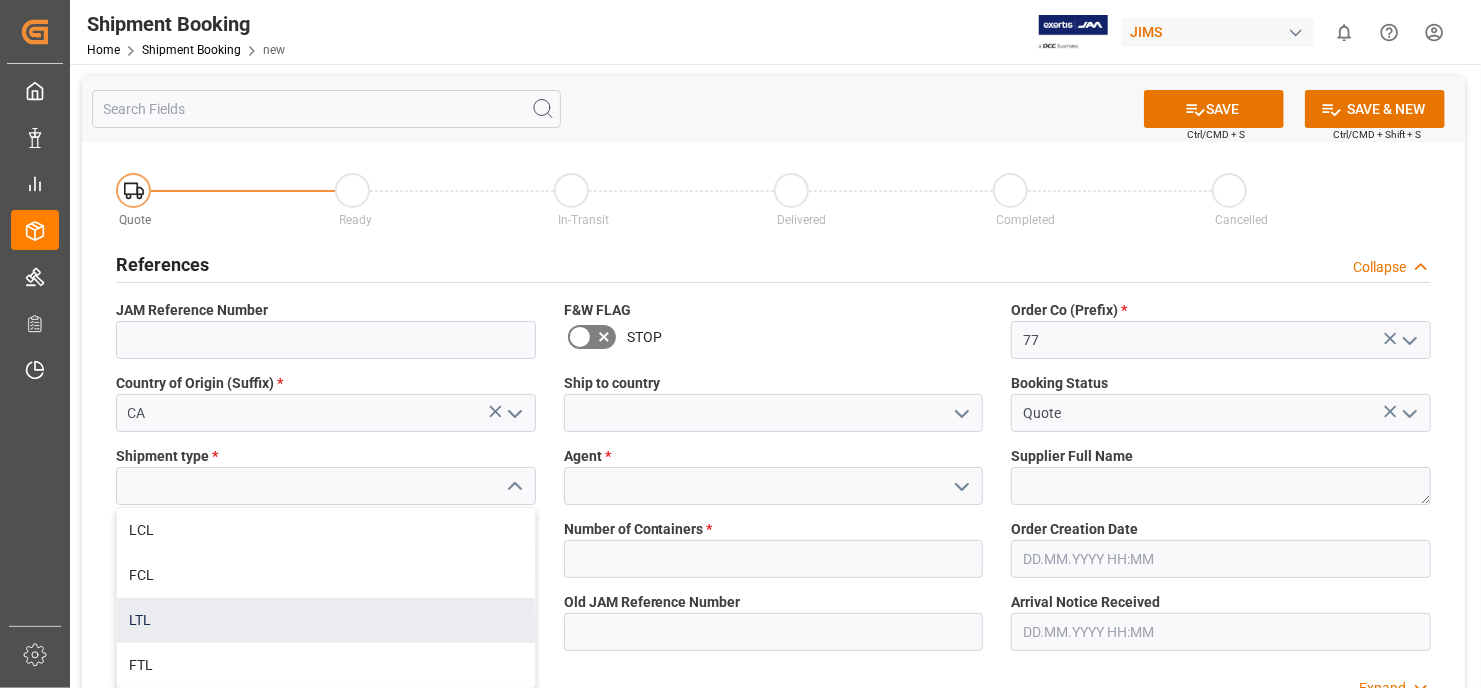 click on "LTL" at bounding box center (326, 620) 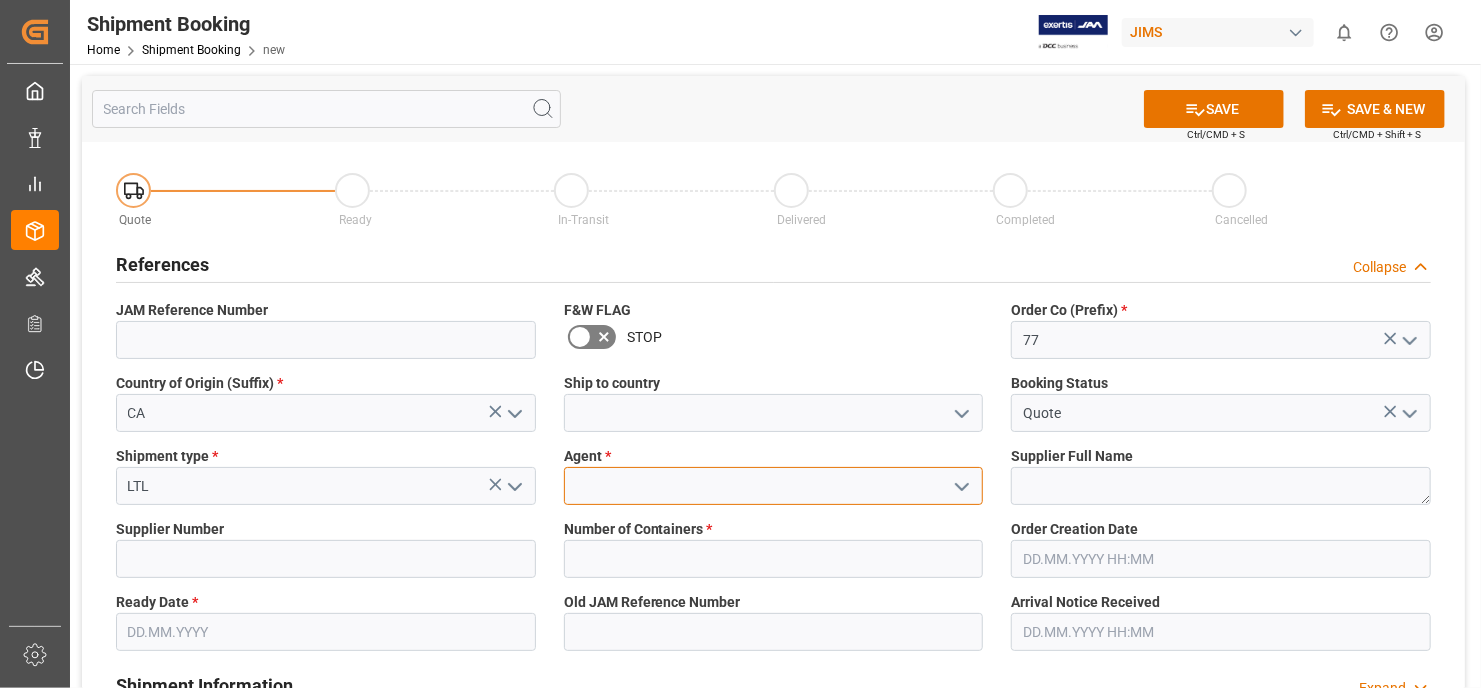 click at bounding box center (774, 486) 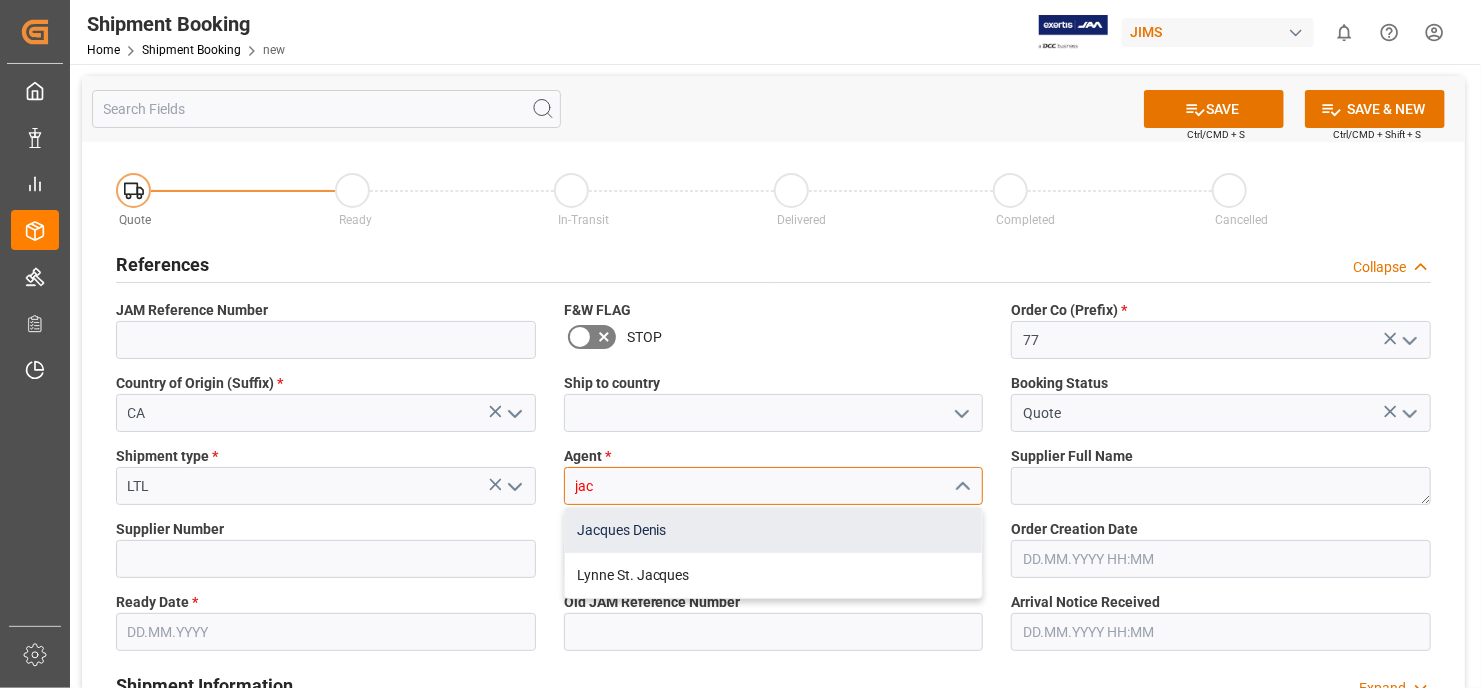 click on "Jacques Denis" at bounding box center [774, 530] 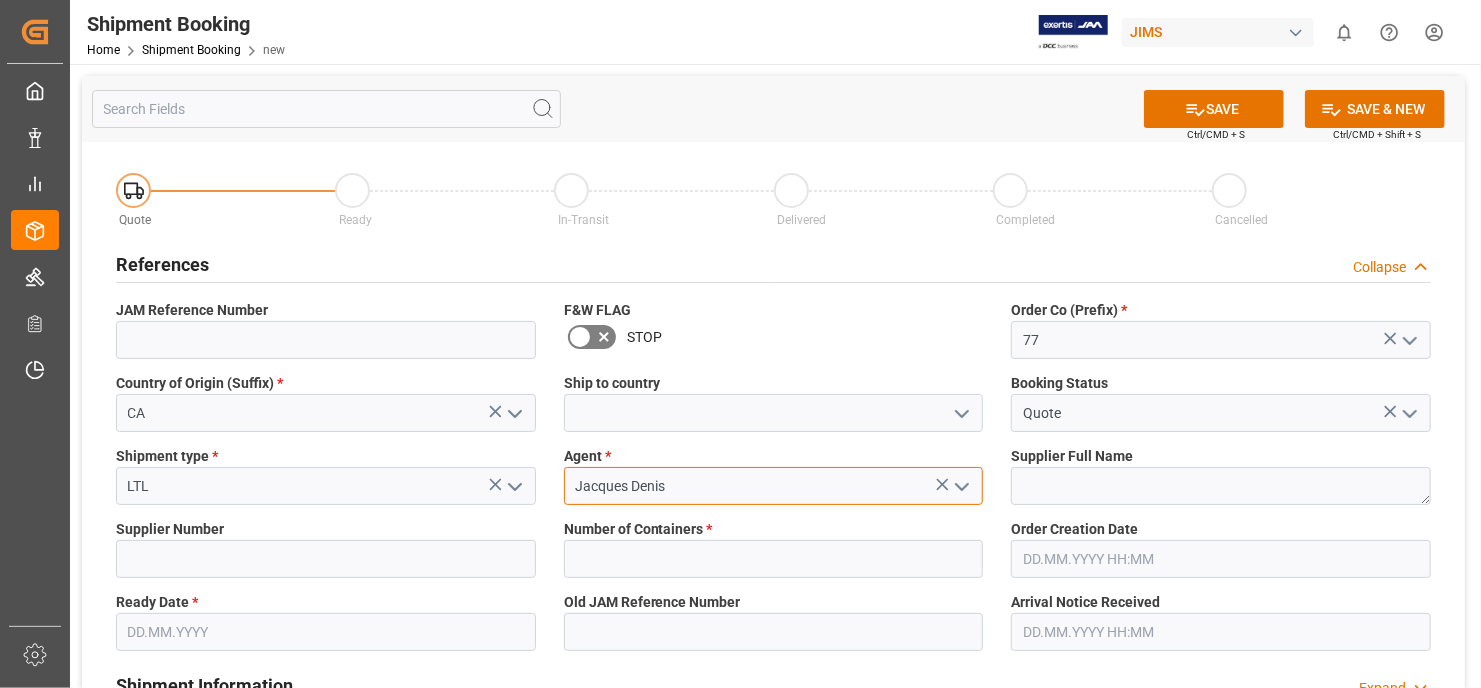 type on "Jacques Denis" 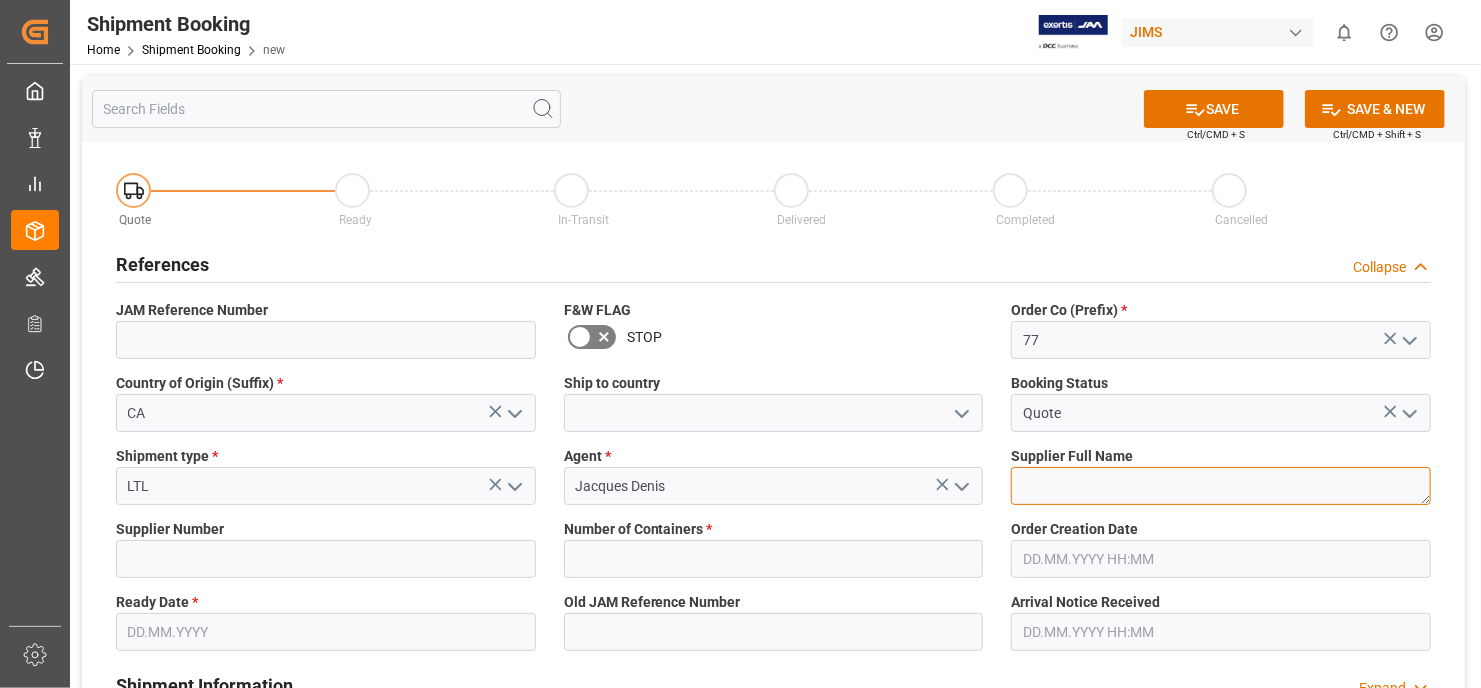 click at bounding box center (1221, 486) 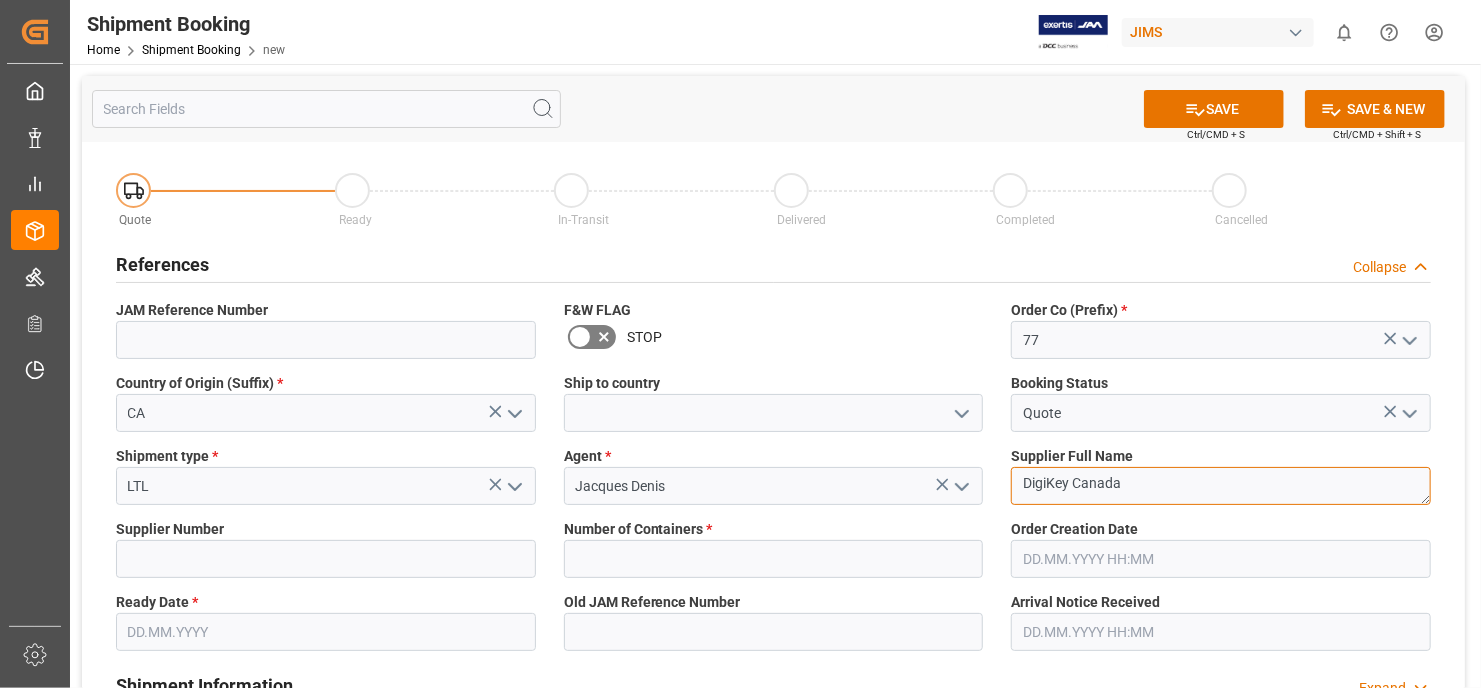 type on "DigiKey Canada" 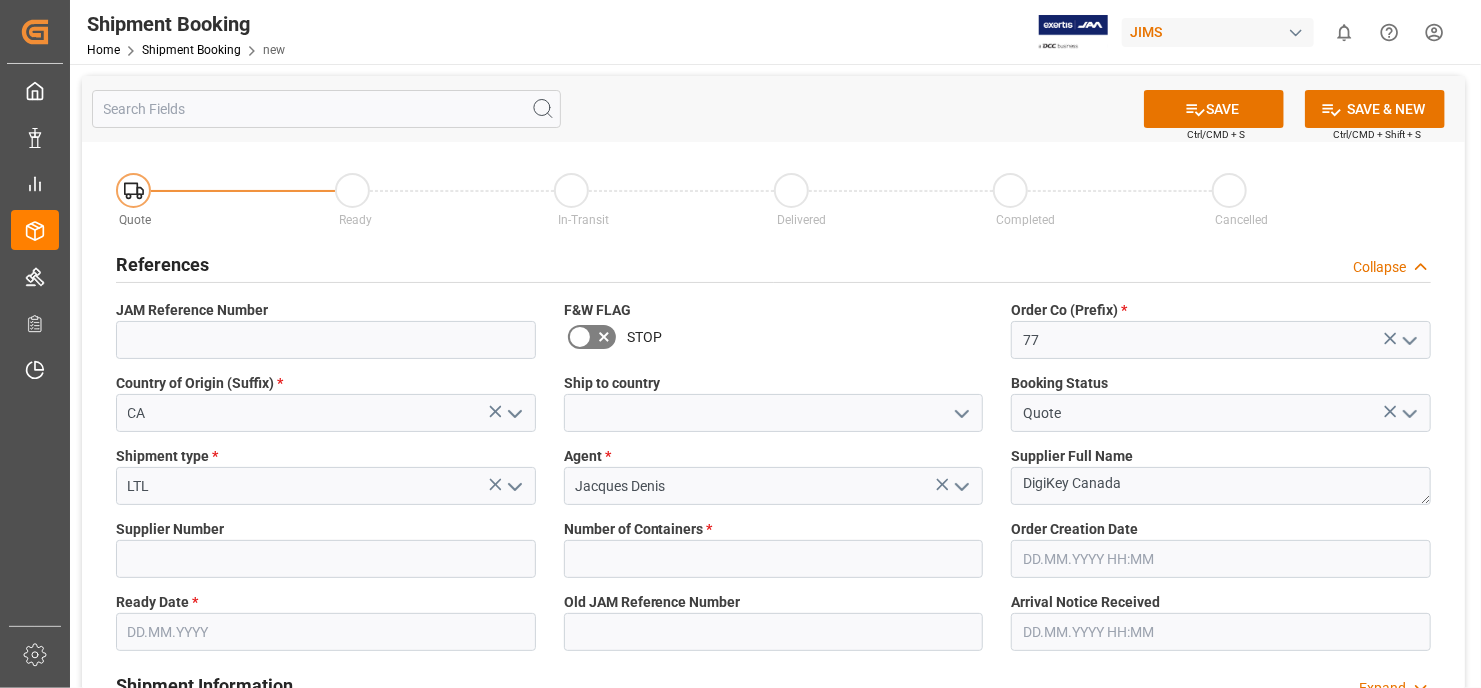 click on "Order Creation Date" at bounding box center [1221, 548] 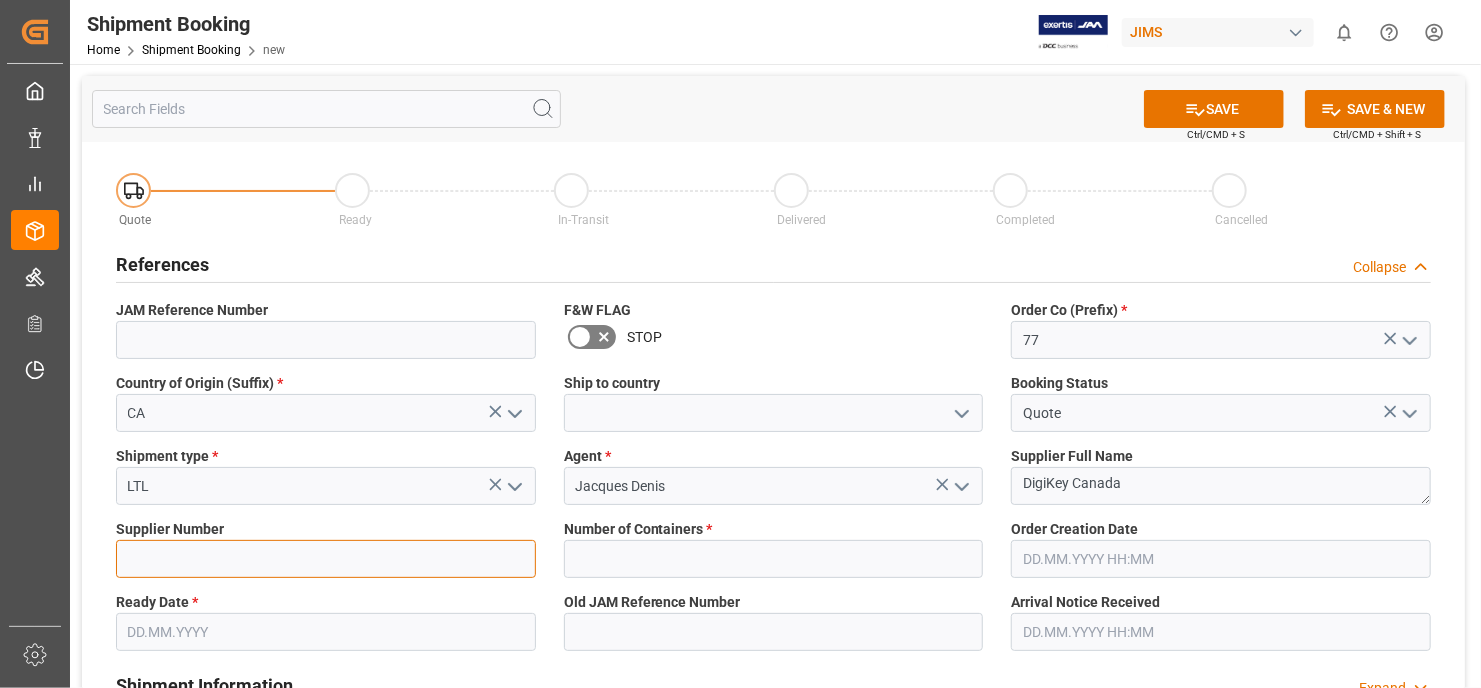 click at bounding box center [326, 559] 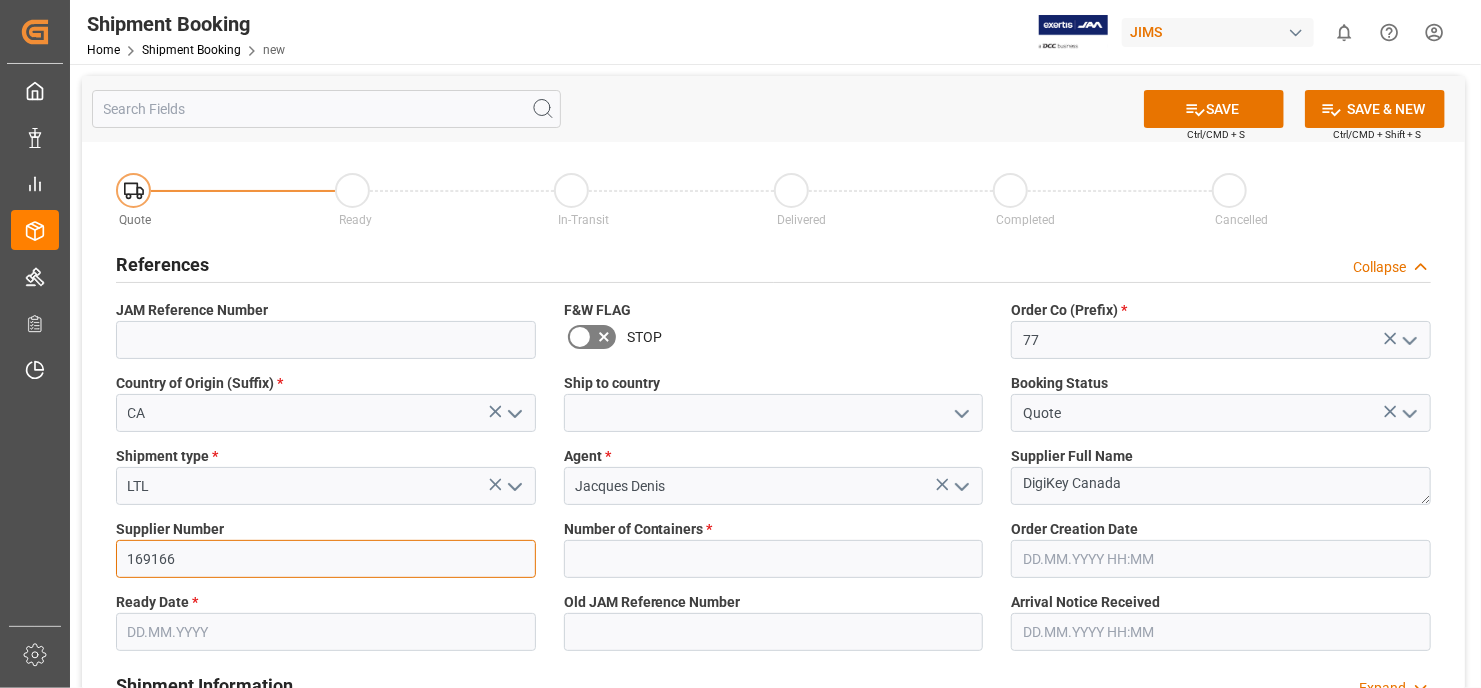type on "169166" 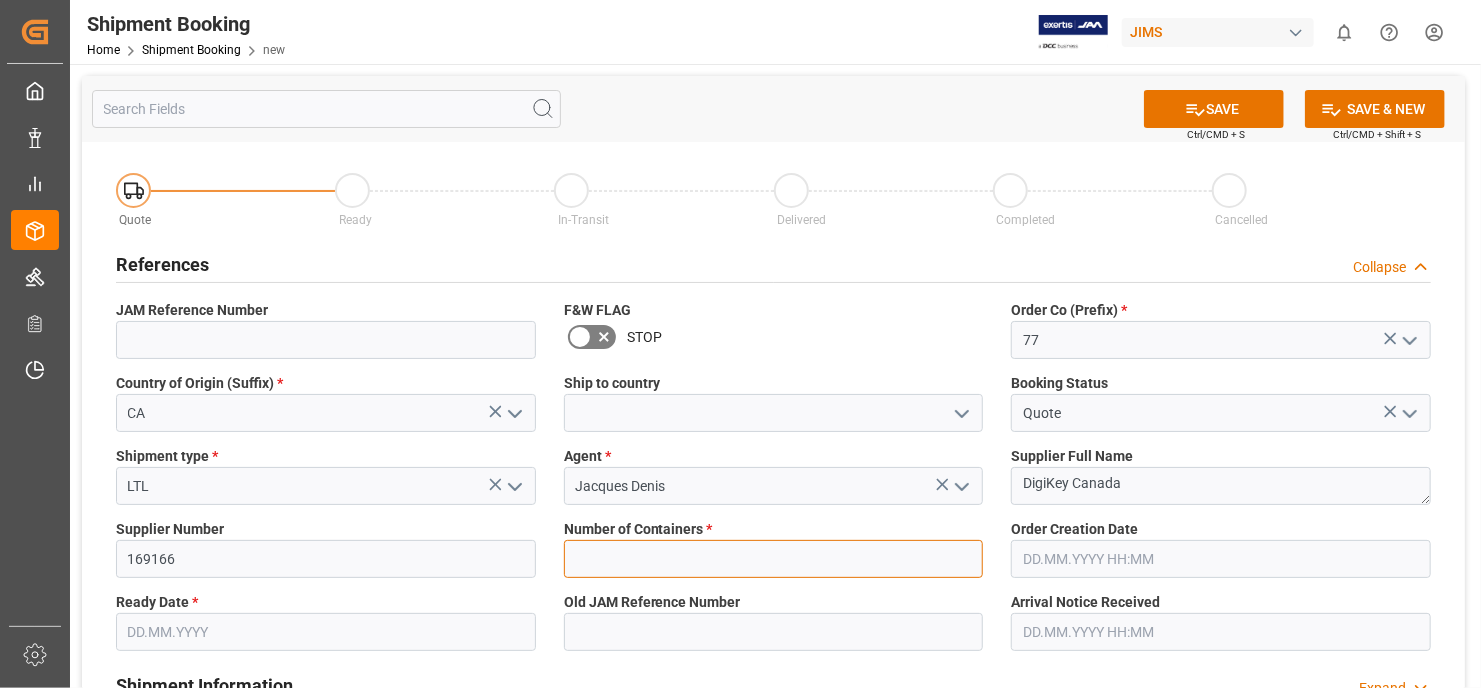 click at bounding box center (774, 559) 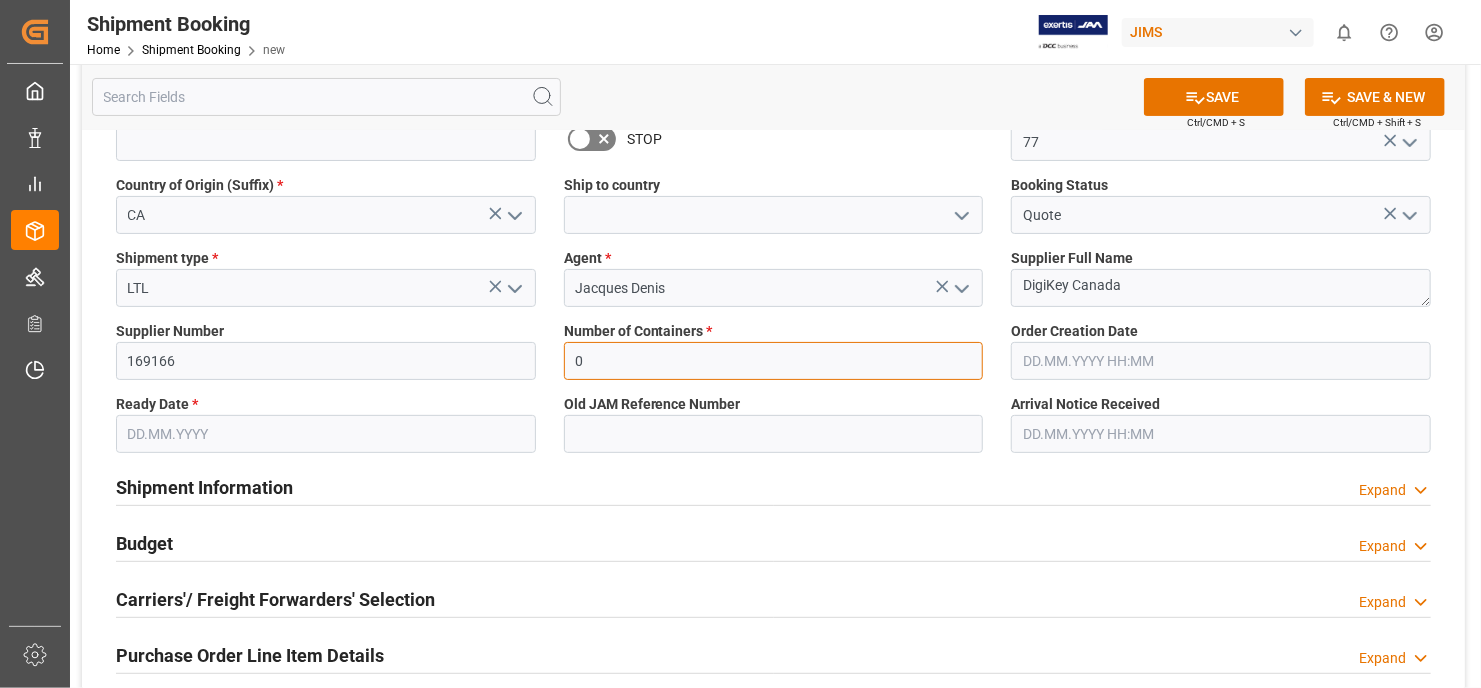 scroll, scrollTop: 200, scrollLeft: 0, axis: vertical 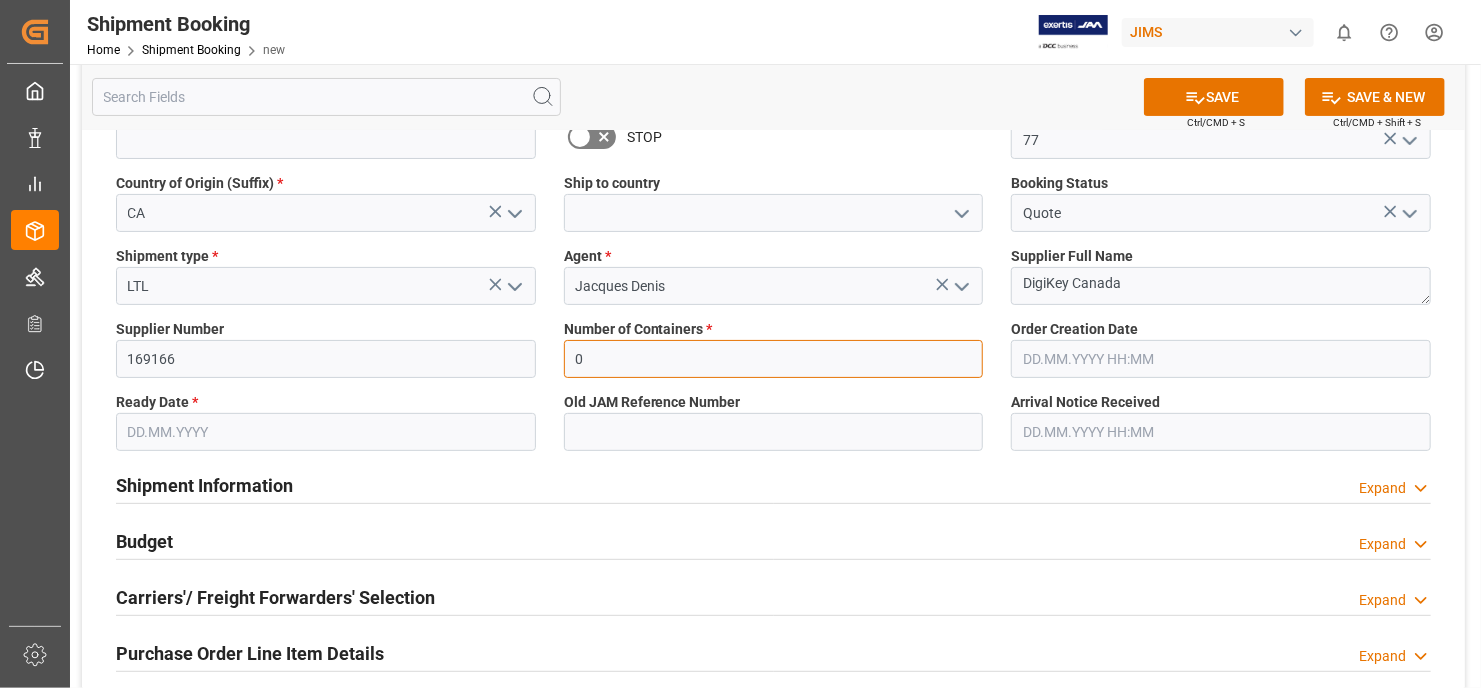 type on "0" 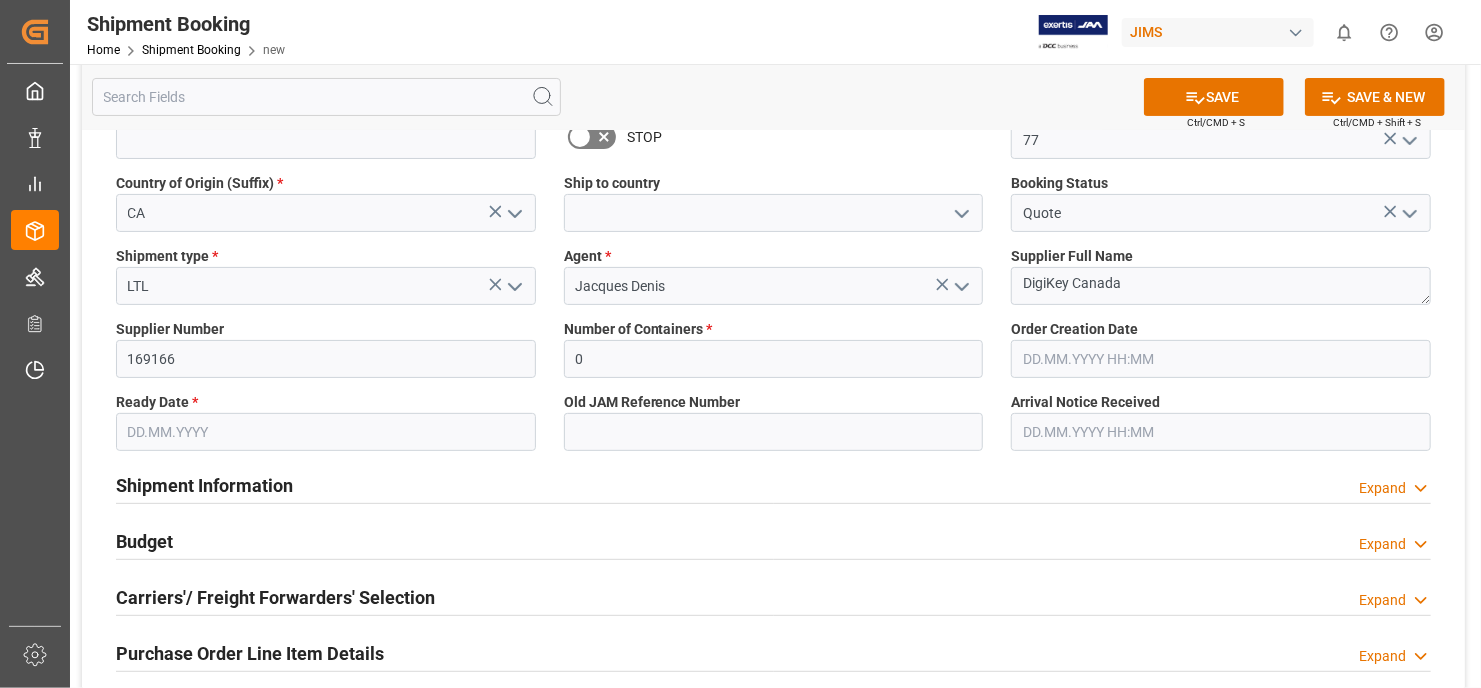 click at bounding box center (326, 432) 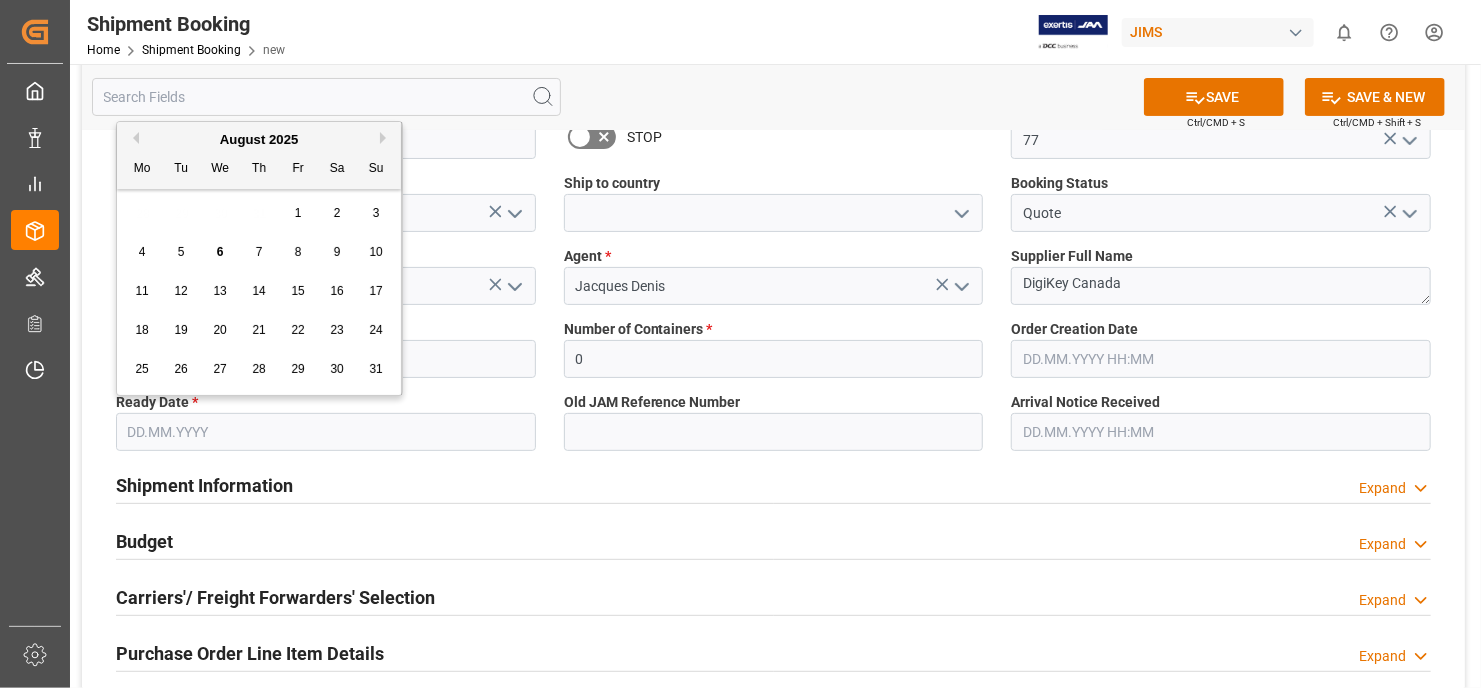 click on "28 29 30 31 1 2 3" at bounding box center [259, 213] 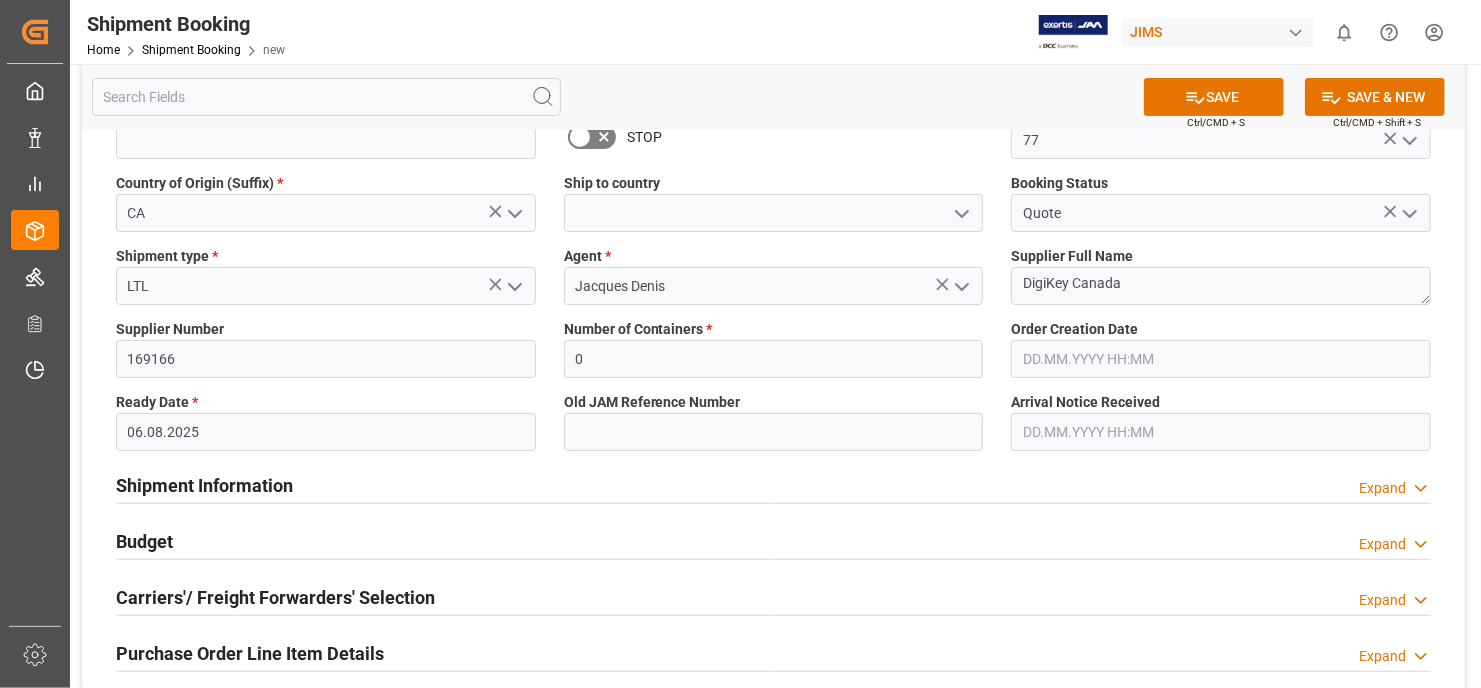 click on "Shipment Information Expand" at bounding box center (773, 484) 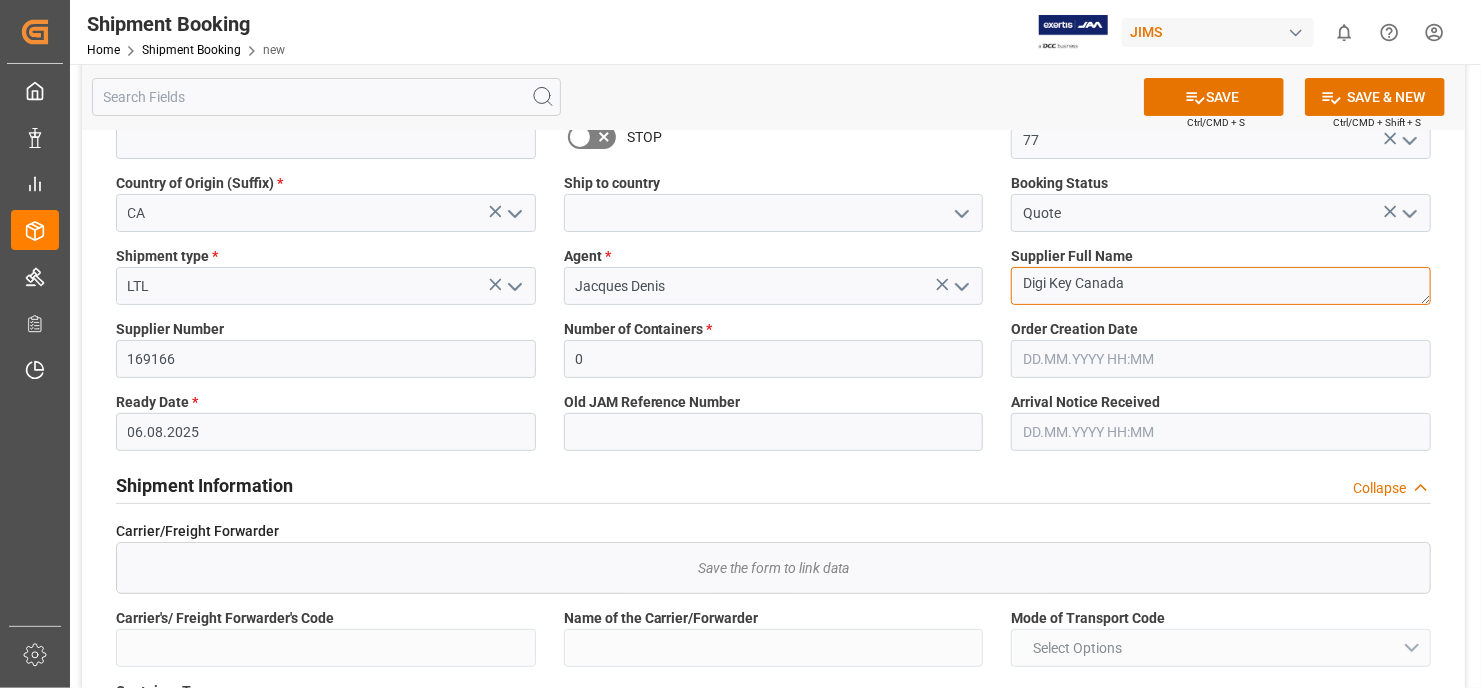 type on "Digi Key Canada" 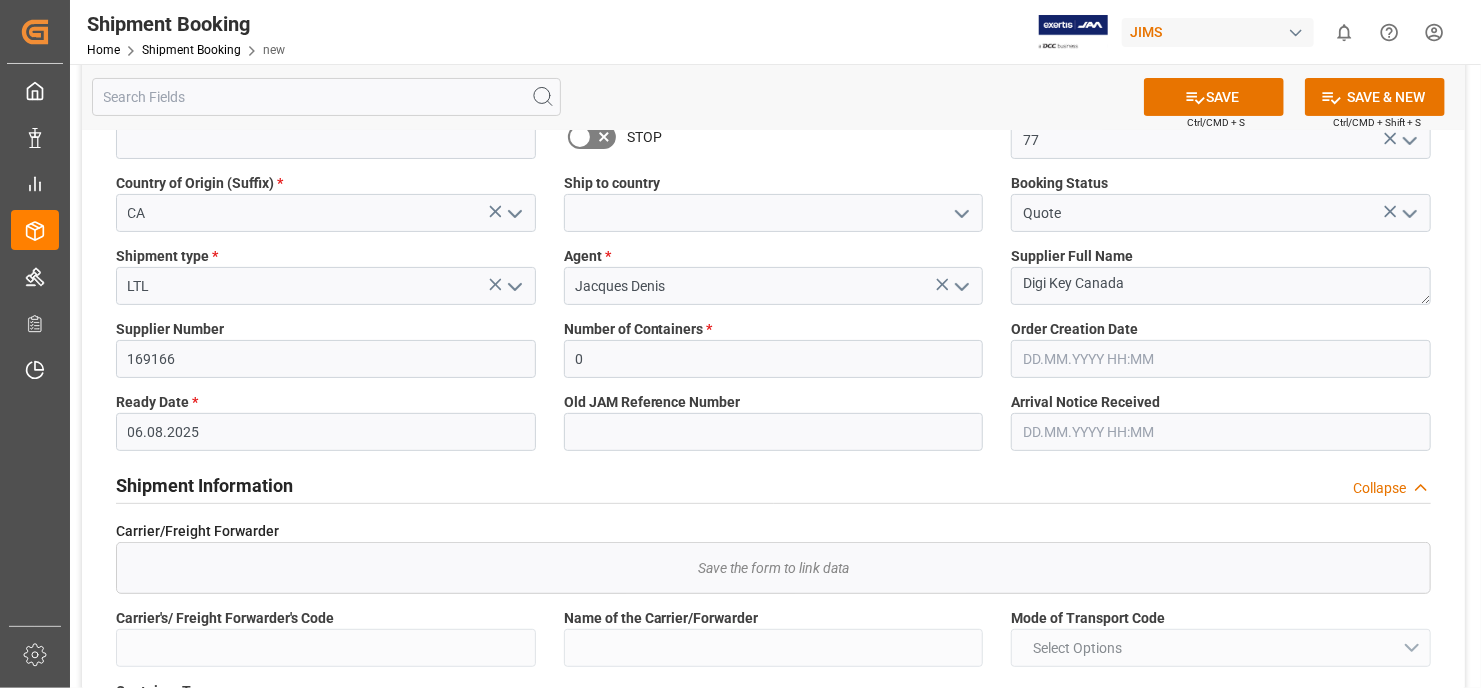 click on "Order Creation Date" at bounding box center (1221, 329) 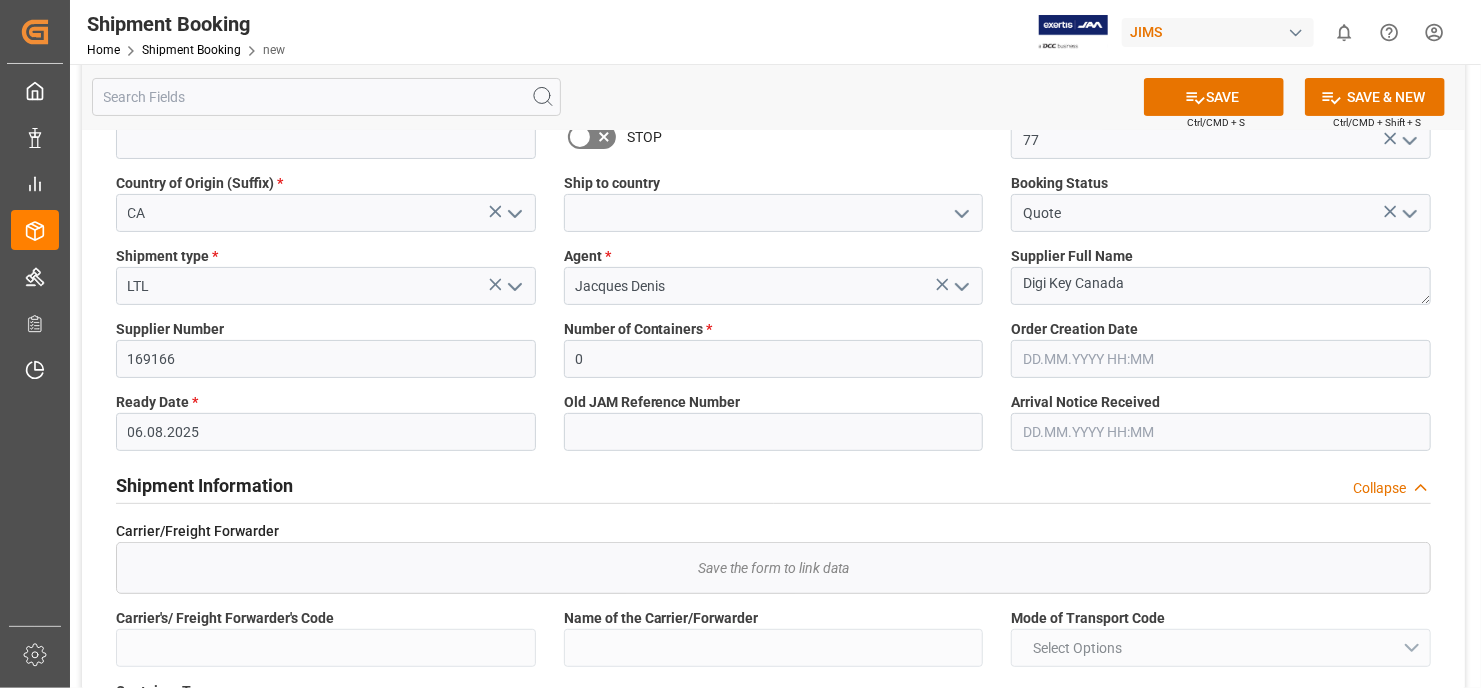 scroll, scrollTop: 0, scrollLeft: 0, axis: both 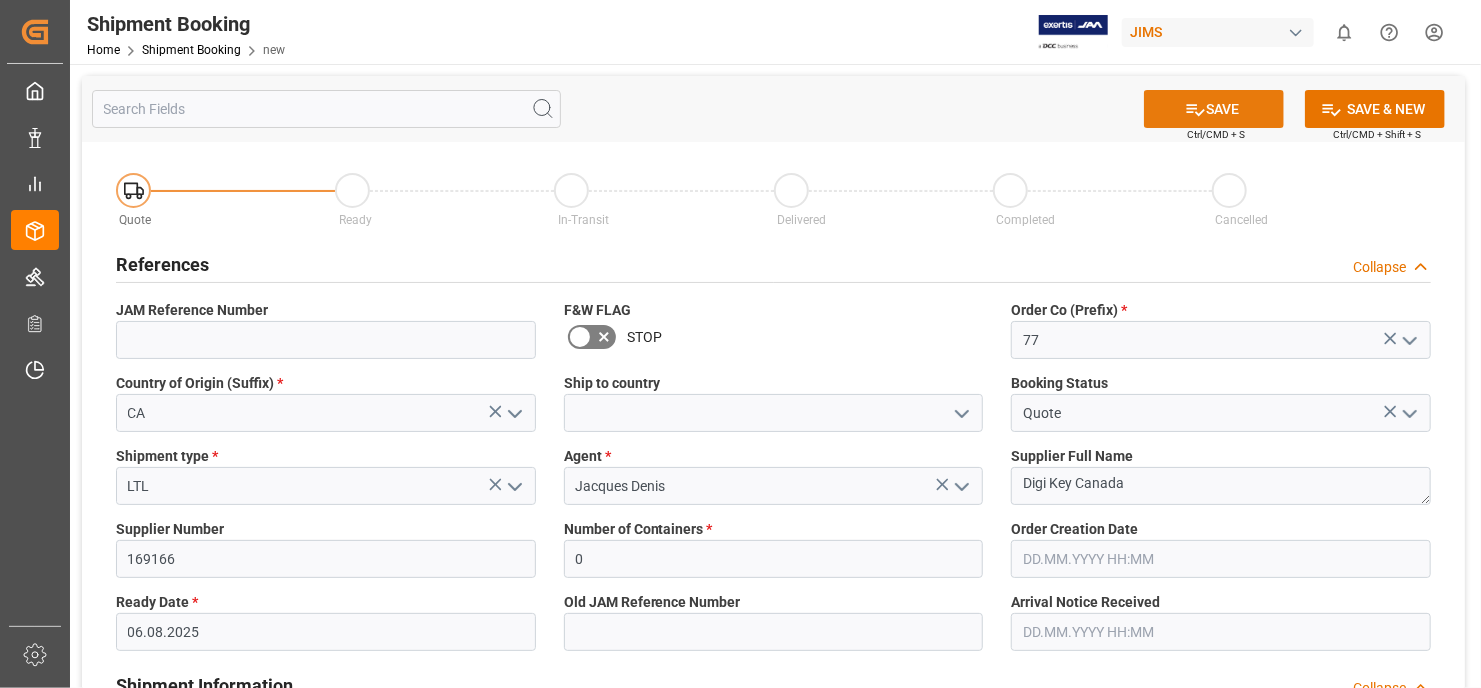 click on "SAVE" at bounding box center [1214, 109] 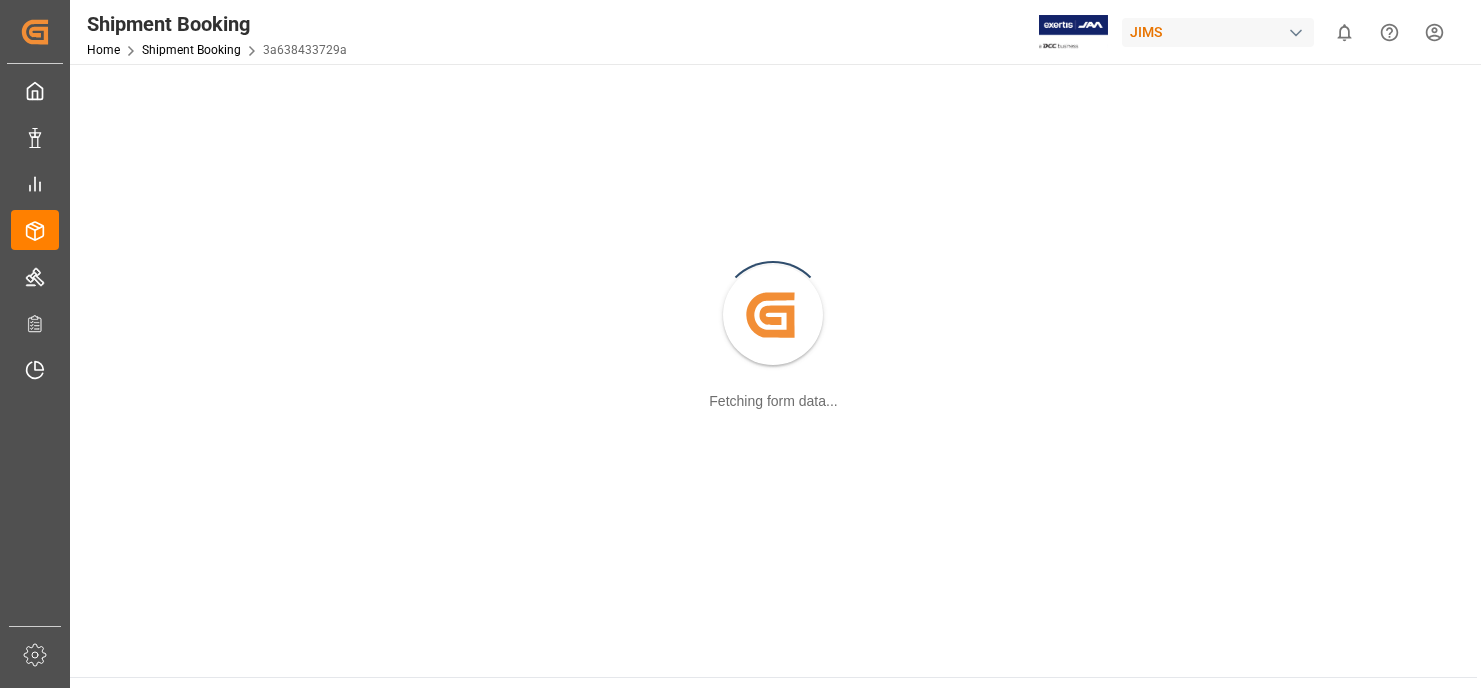 scroll, scrollTop: 0, scrollLeft: 0, axis: both 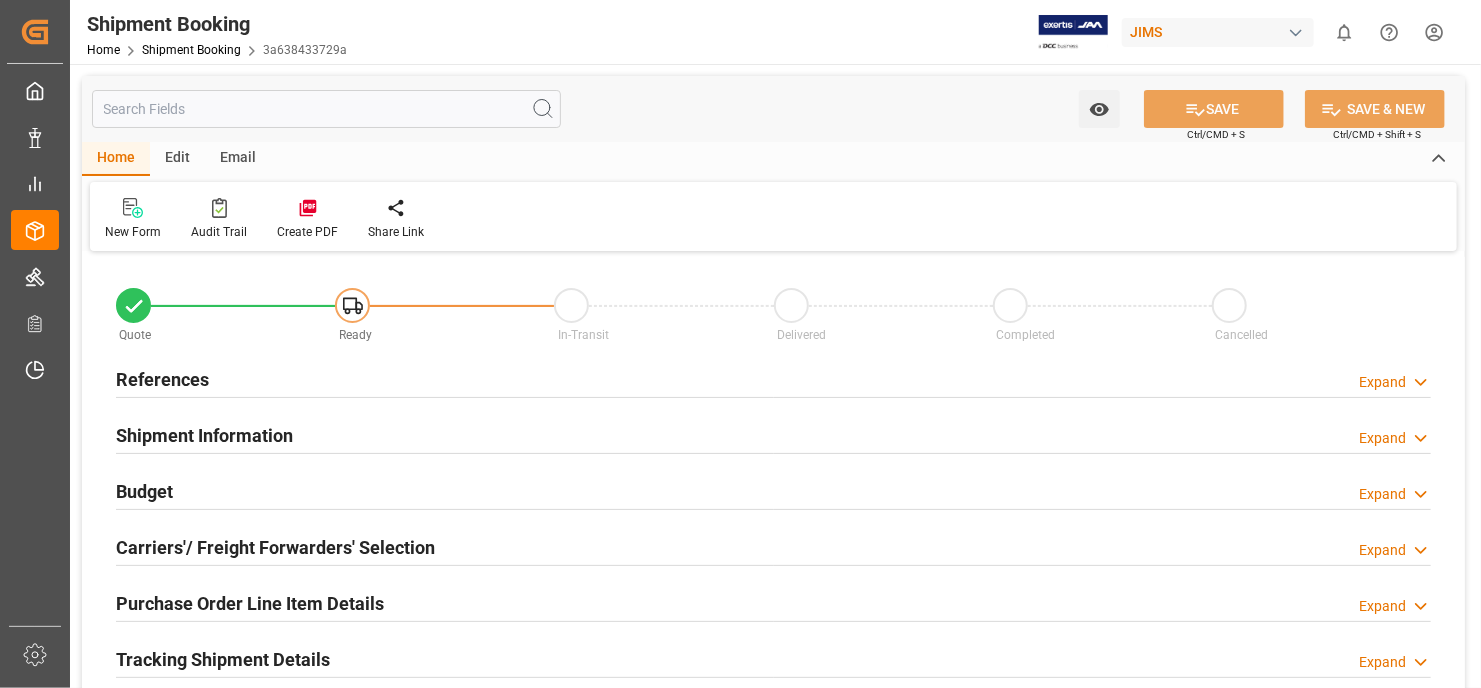 type on "0" 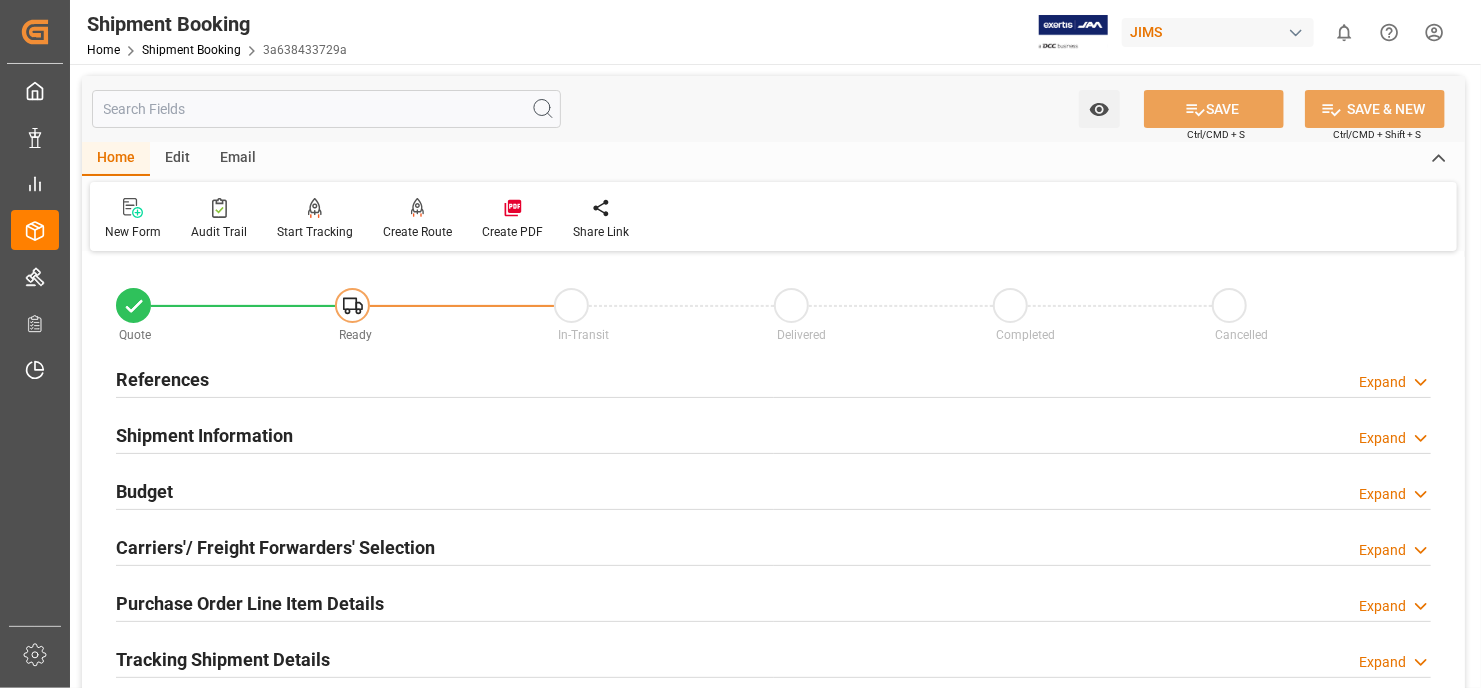 type on "06.08.2025" 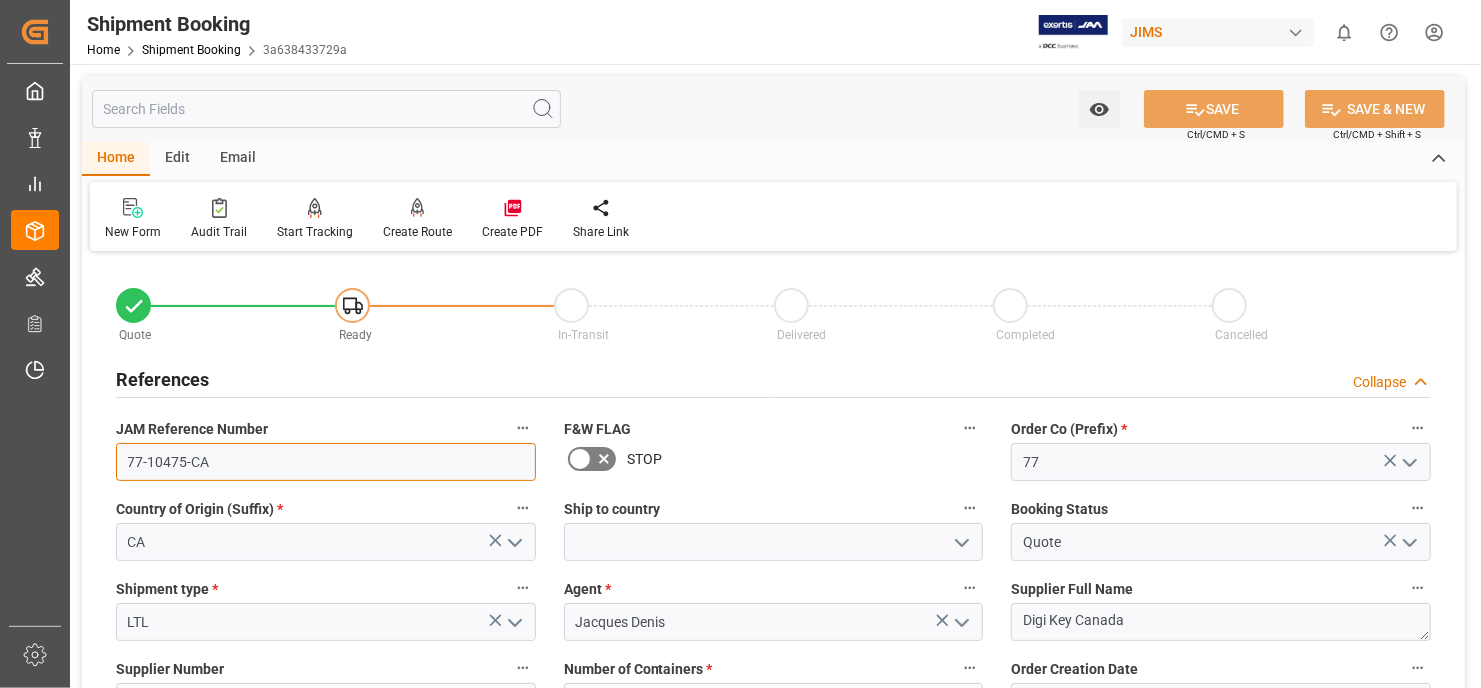 drag, startPoint x: 206, startPoint y: 462, endPoint x: 120, endPoint y: 467, distance: 86.145226 